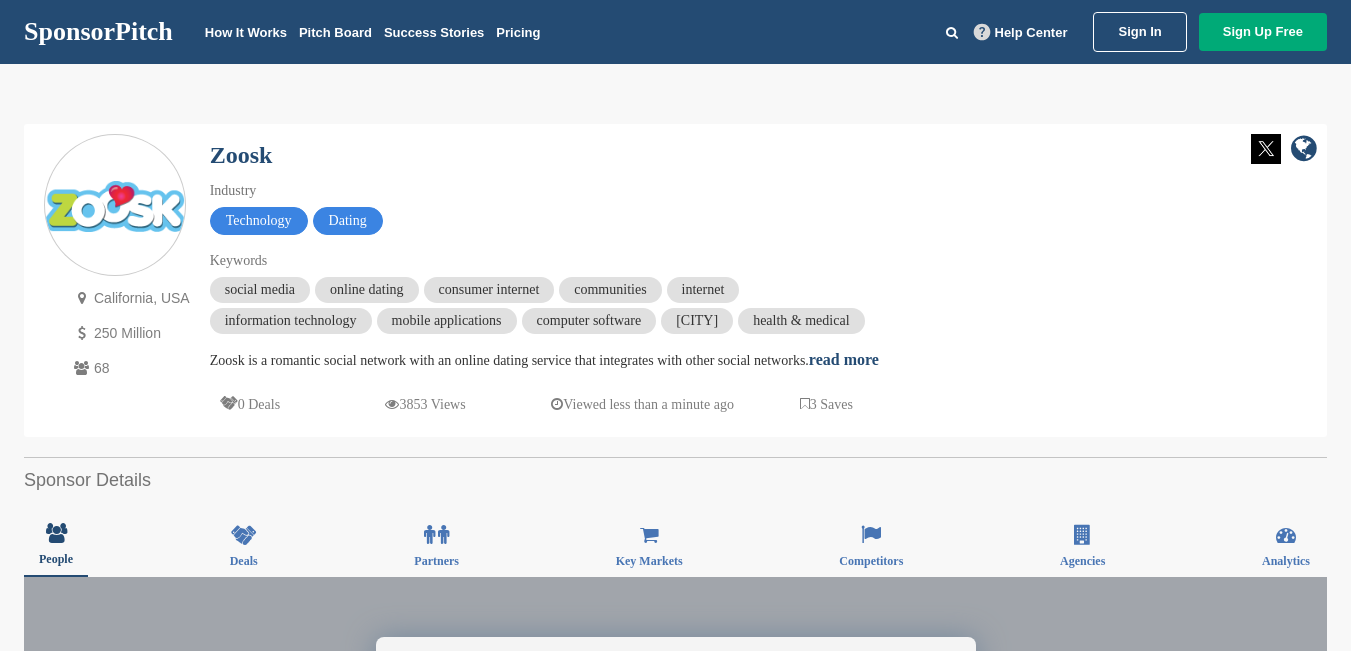 scroll, scrollTop: 0, scrollLeft: 0, axis: both 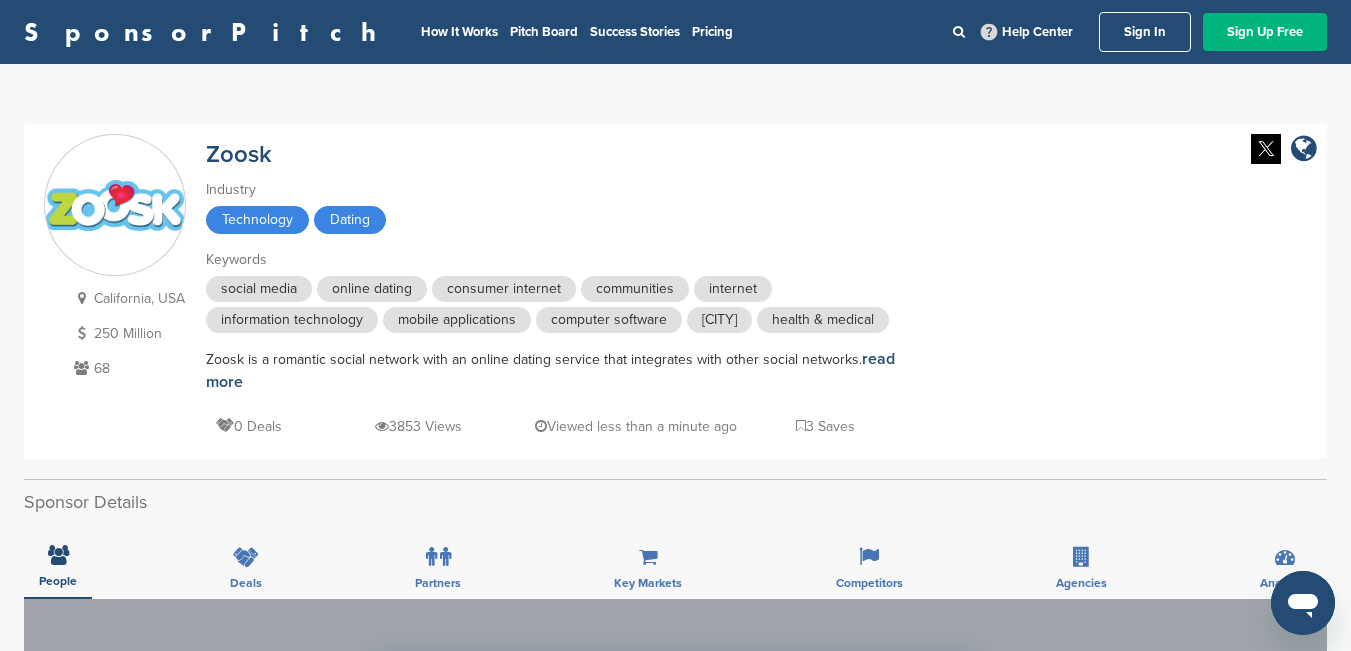 click on "Sign Up Free" at bounding box center (1265, 32) 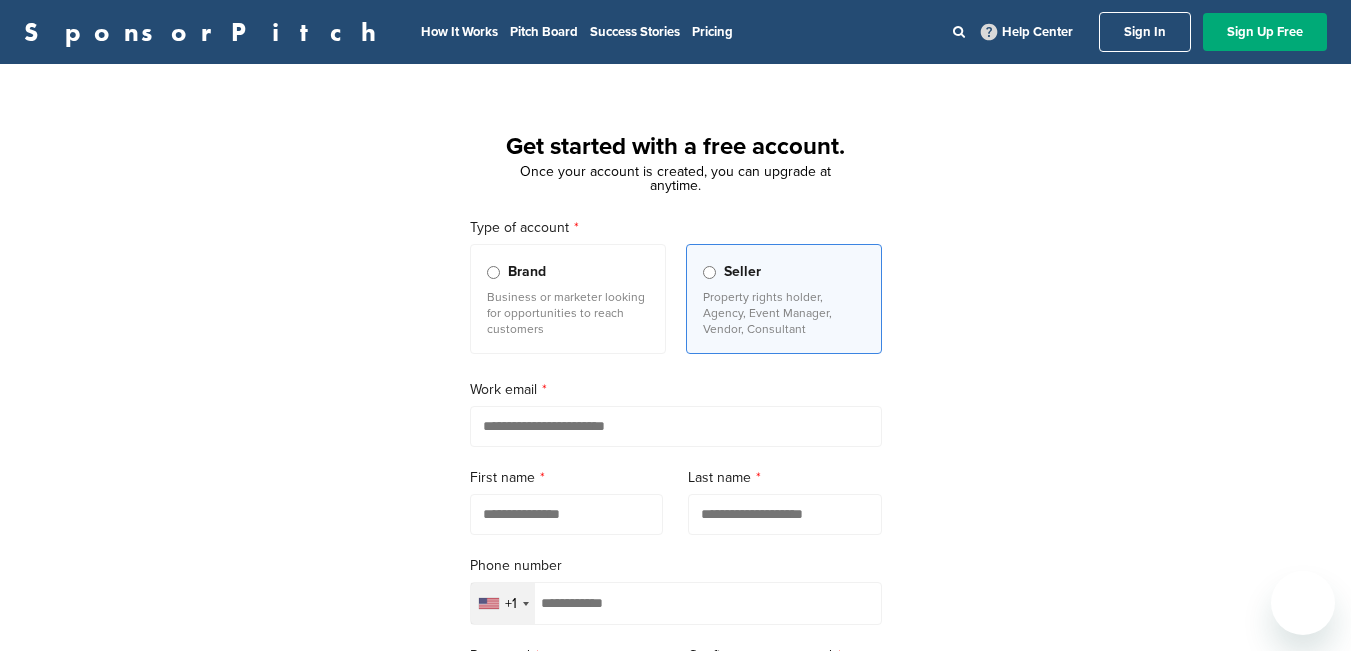 scroll, scrollTop: 0, scrollLeft: 0, axis: both 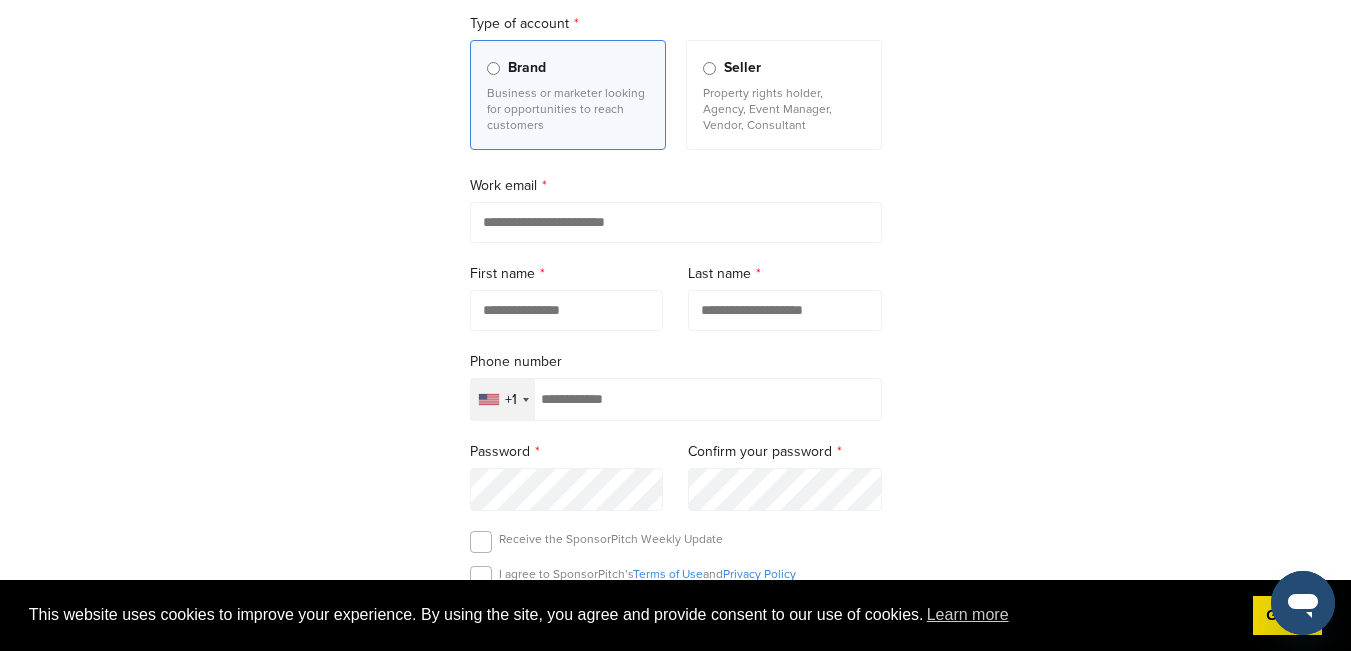 click on "Seller" at bounding box center (784, 68) 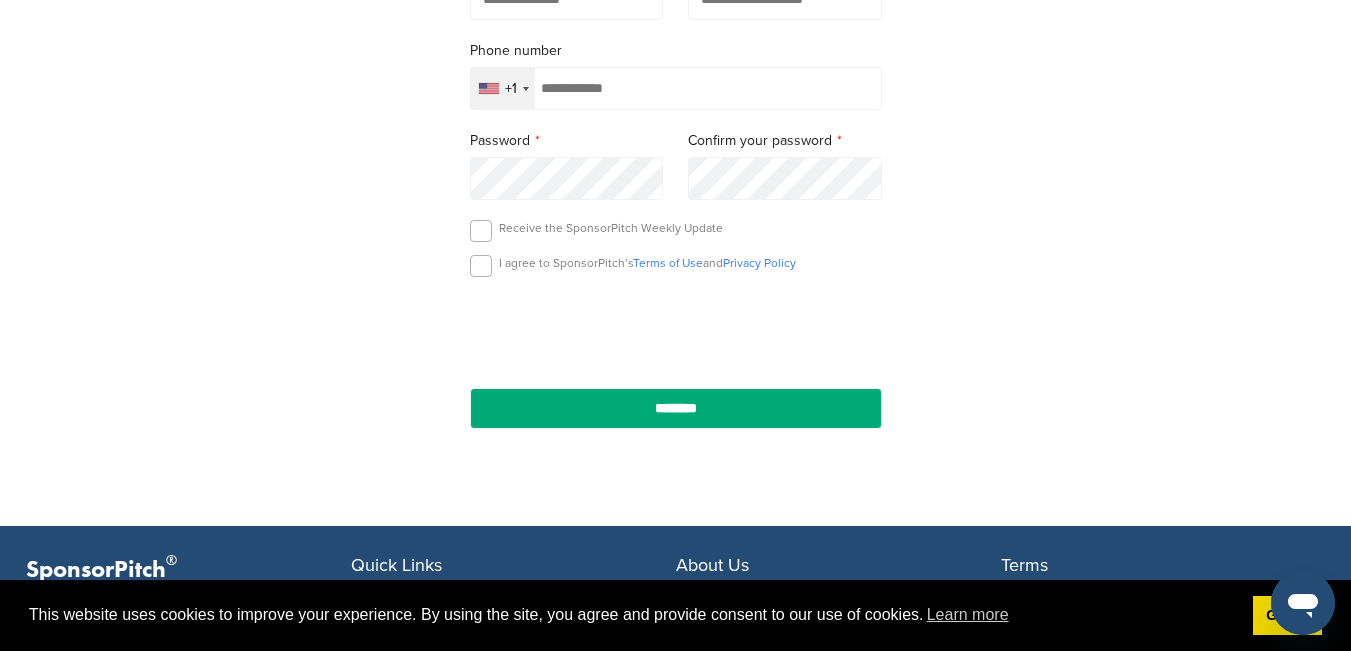 scroll, scrollTop: 525, scrollLeft: 0, axis: vertical 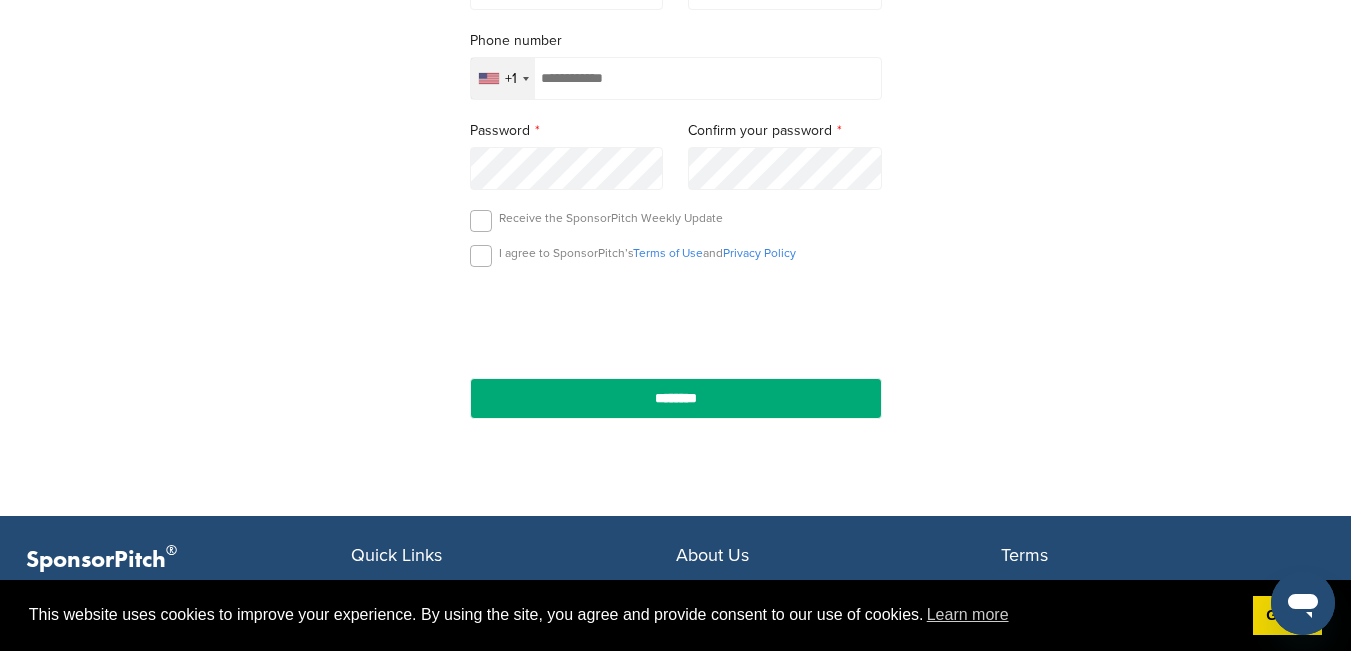 click at bounding box center [676, 78] 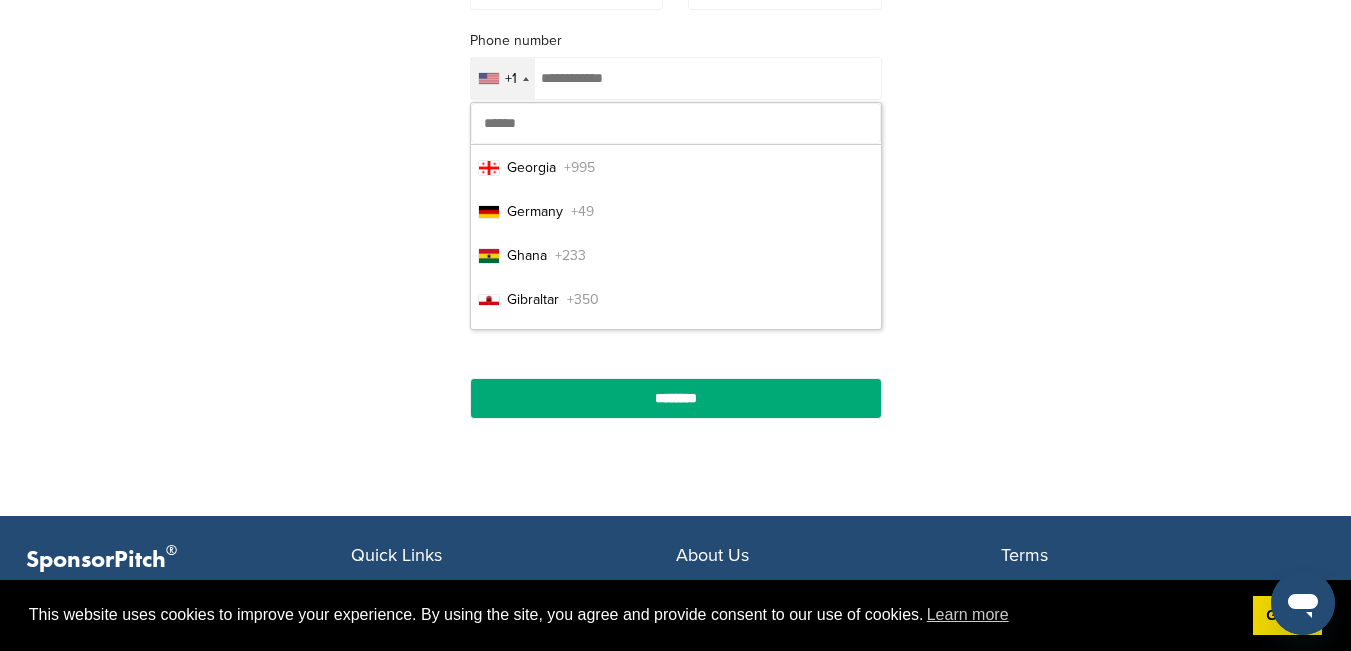 scroll, scrollTop: 3526, scrollLeft: 0, axis: vertical 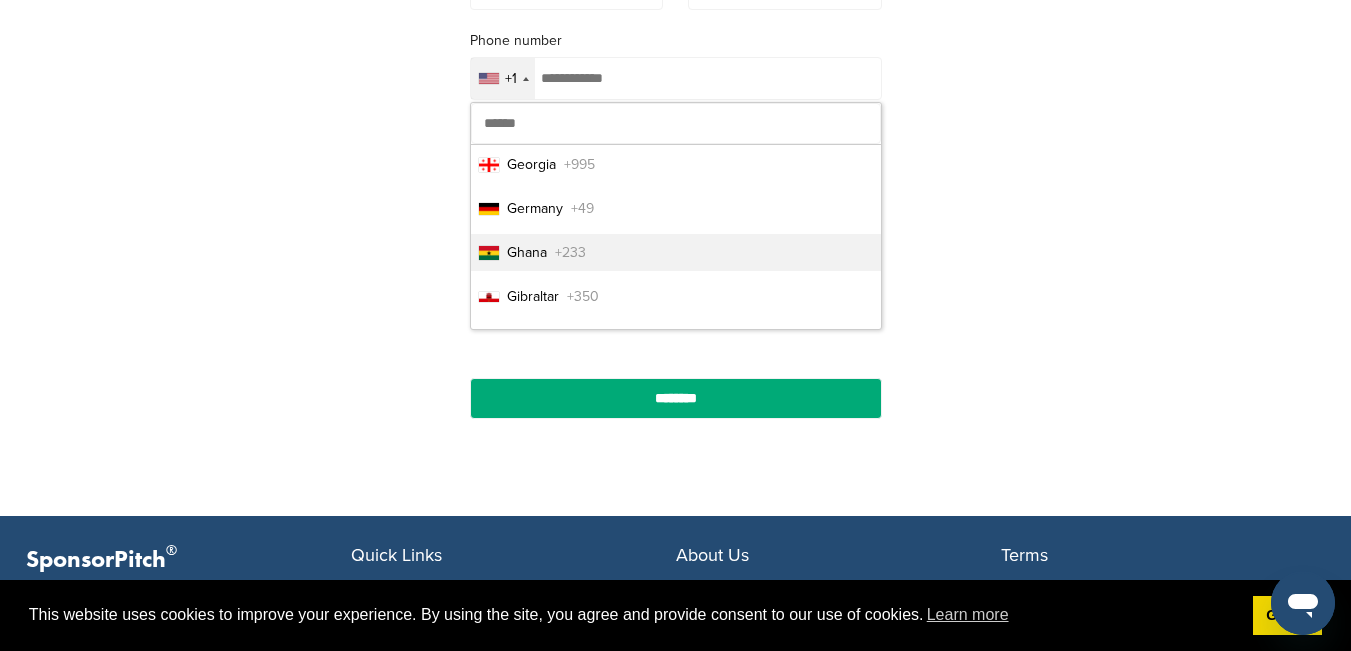 click on "Ghana +233" at bounding box center [676, 252] 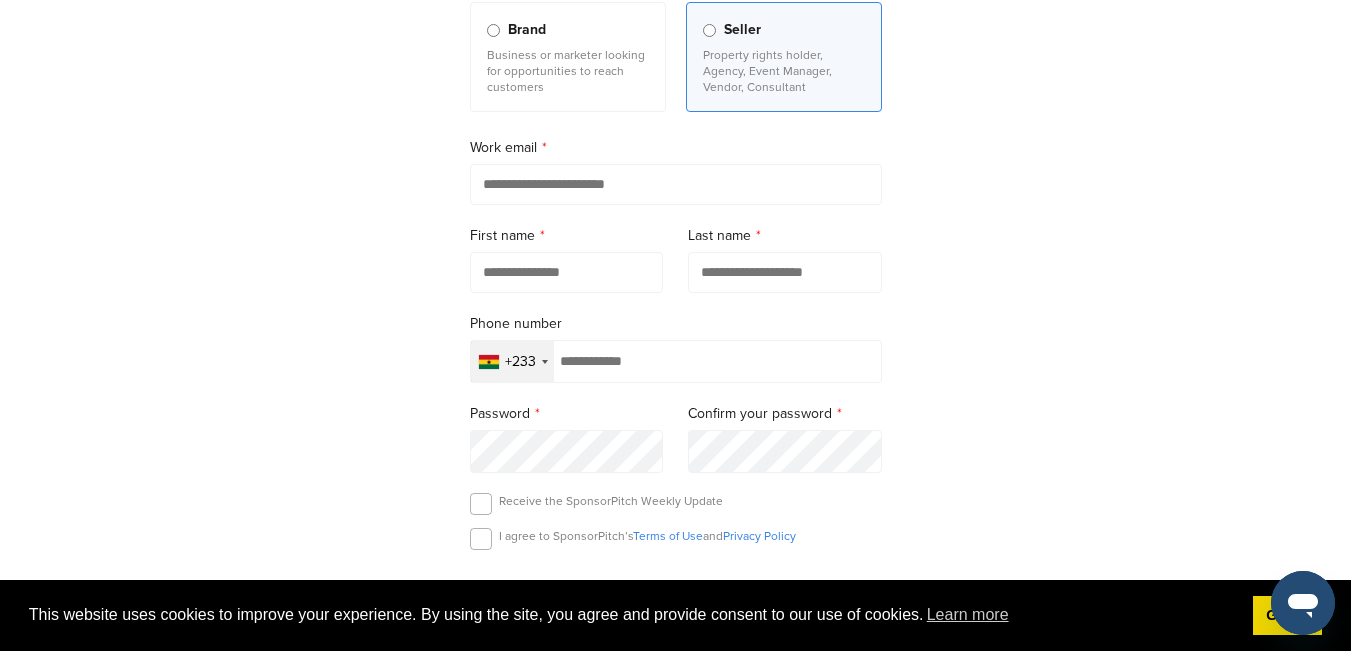 scroll, scrollTop: 225, scrollLeft: 0, axis: vertical 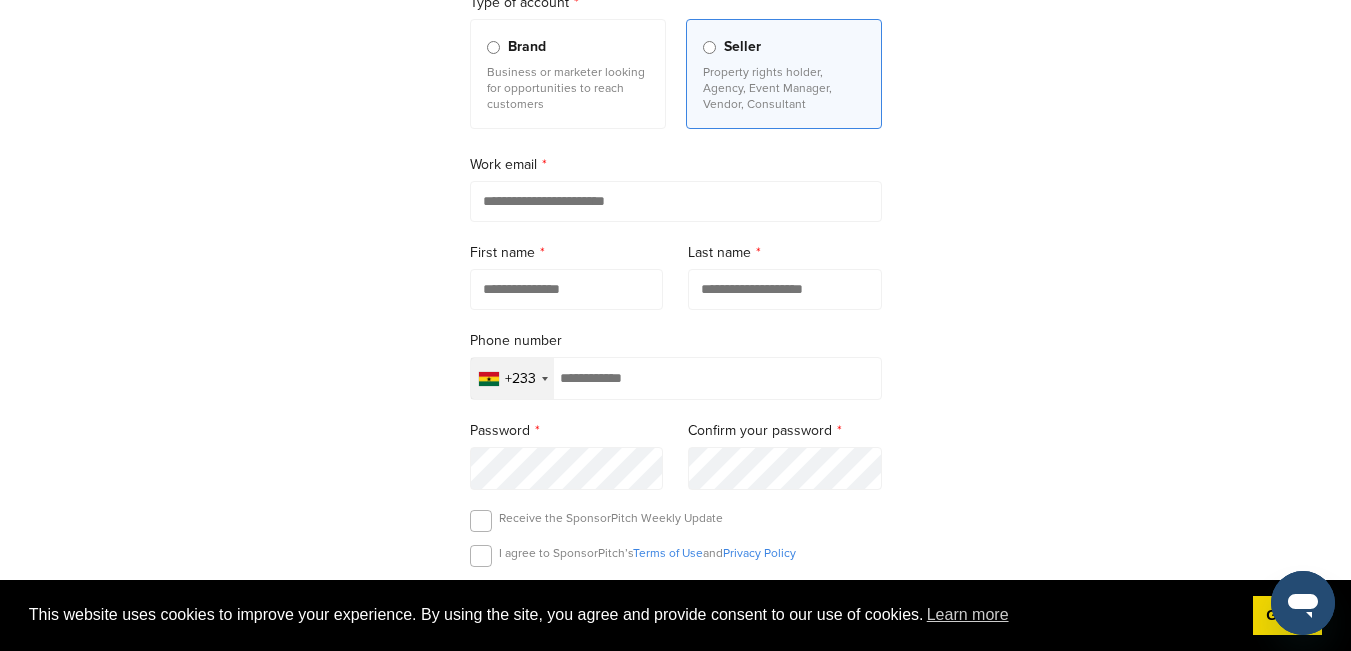 click at bounding box center (676, 201) 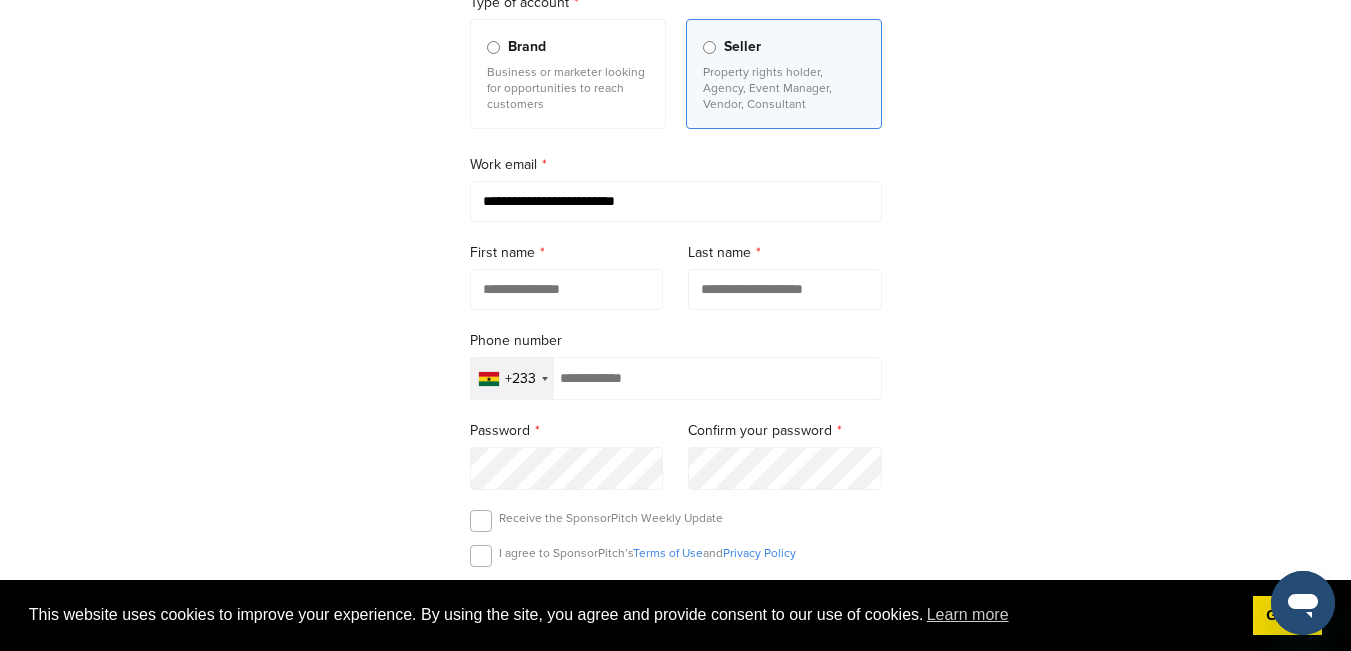 type on "**********" 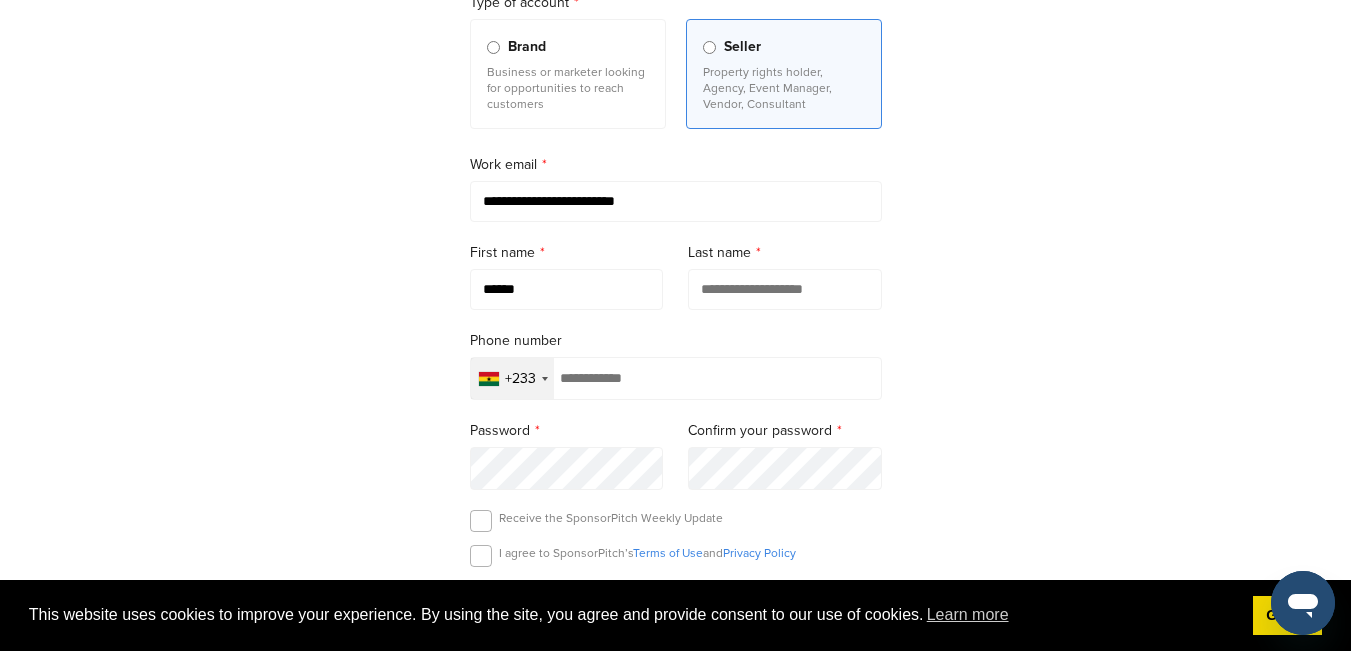 type on "******" 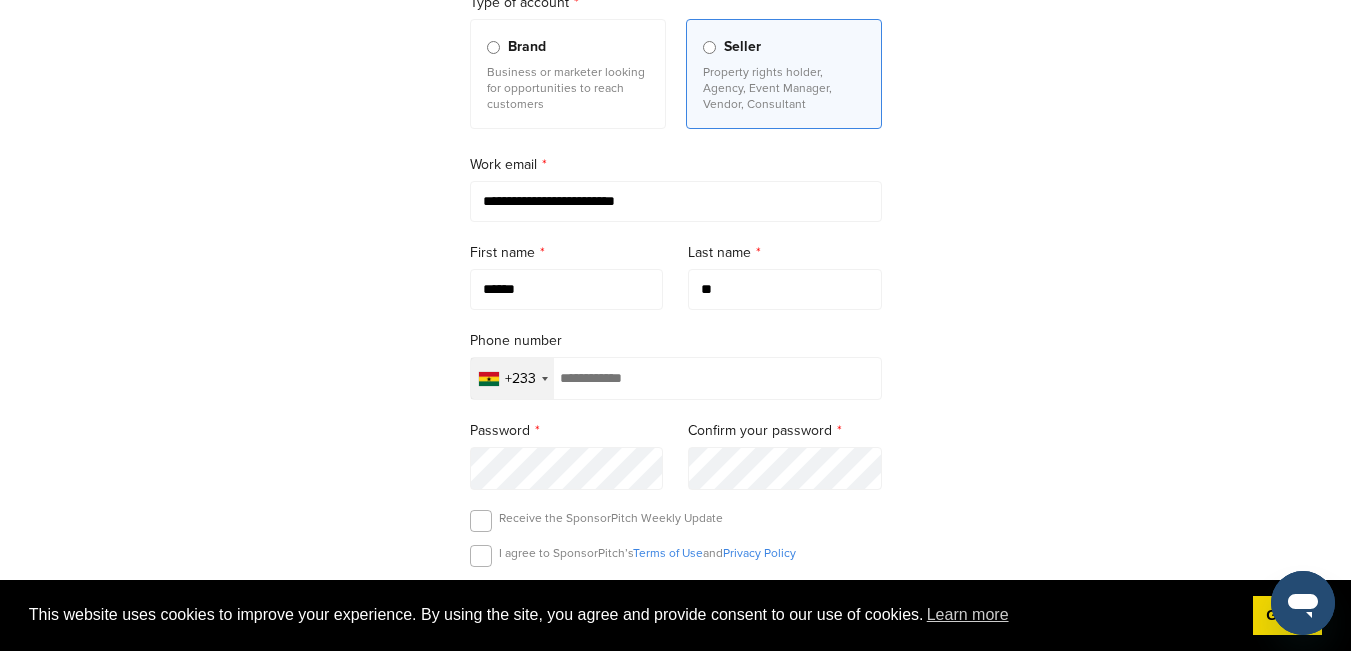type on "*" 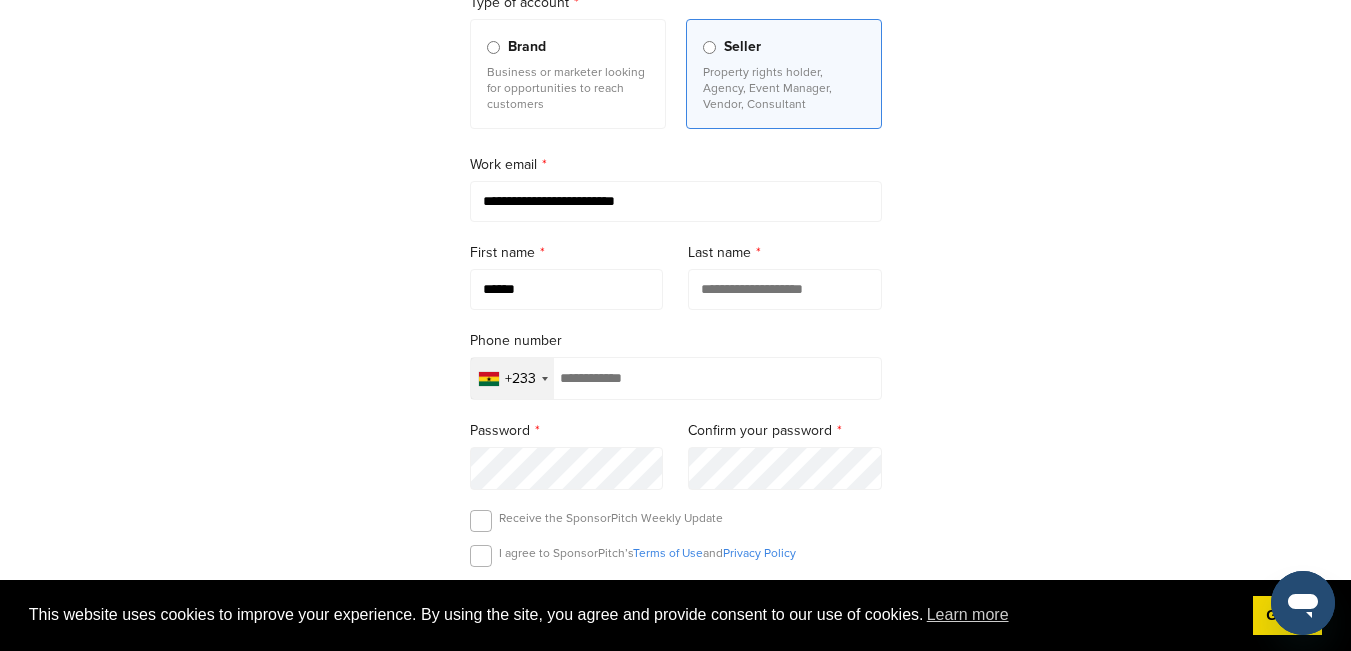 type on "*" 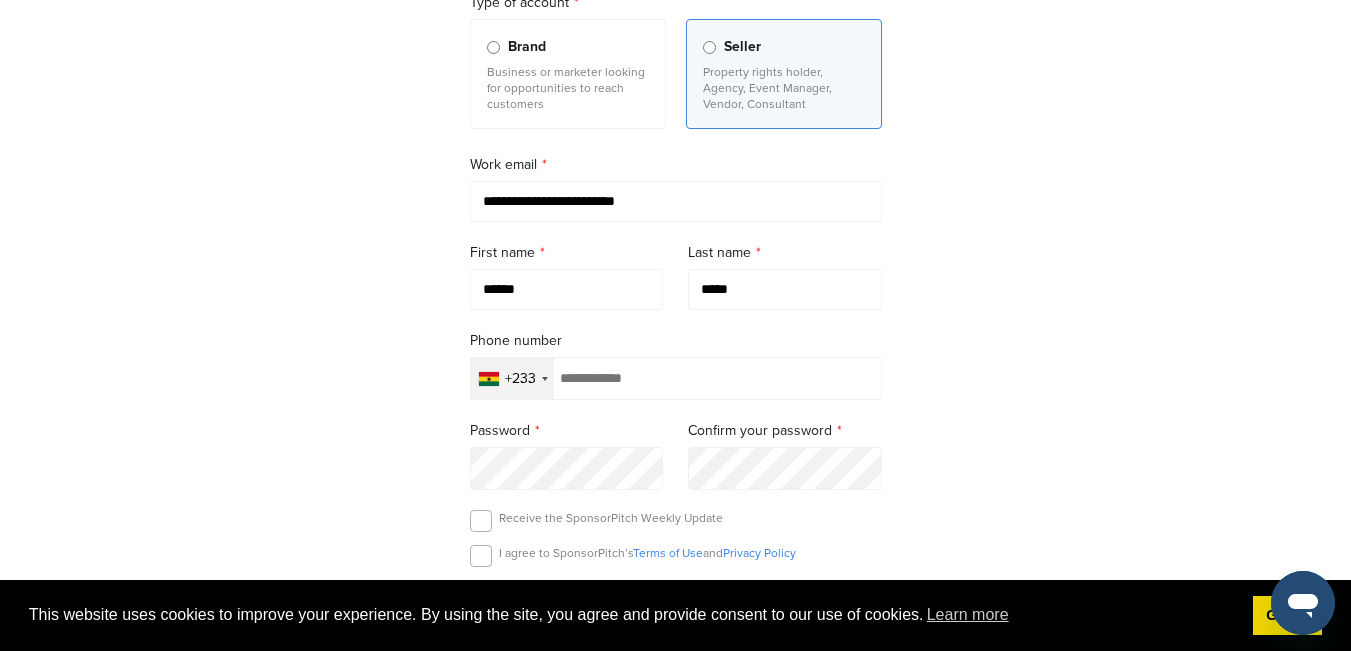 type on "*****" 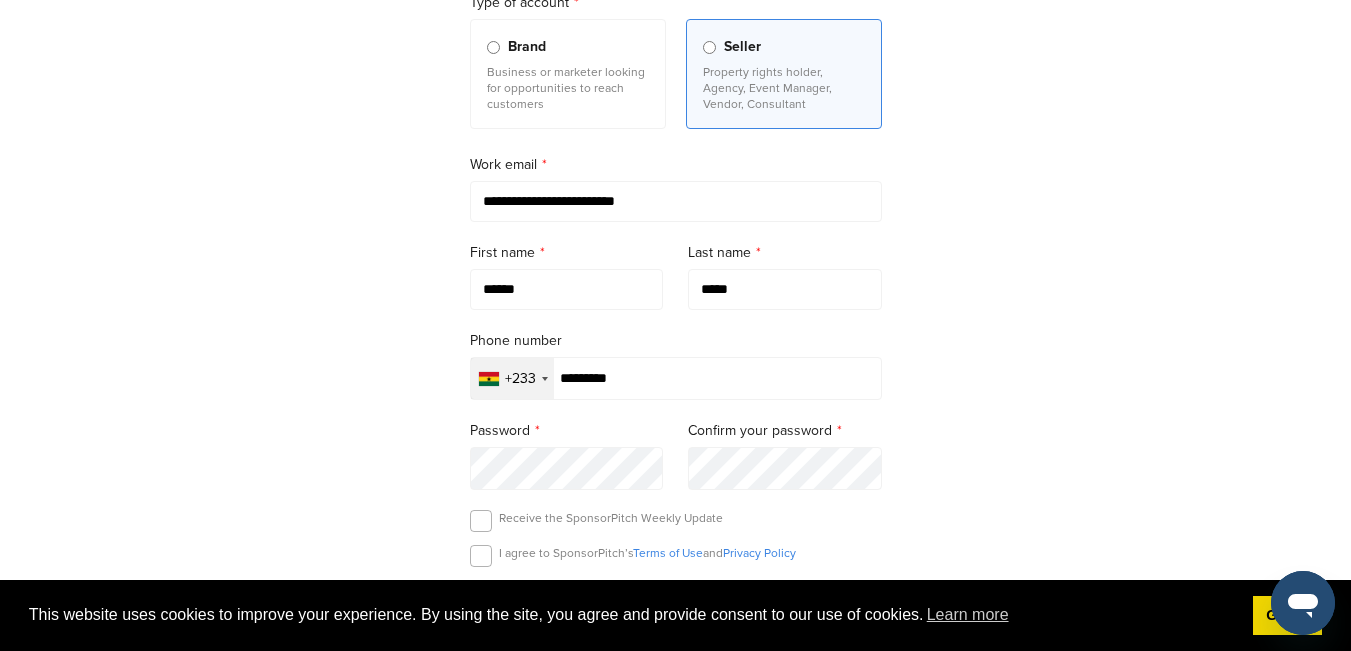 type on "*********" 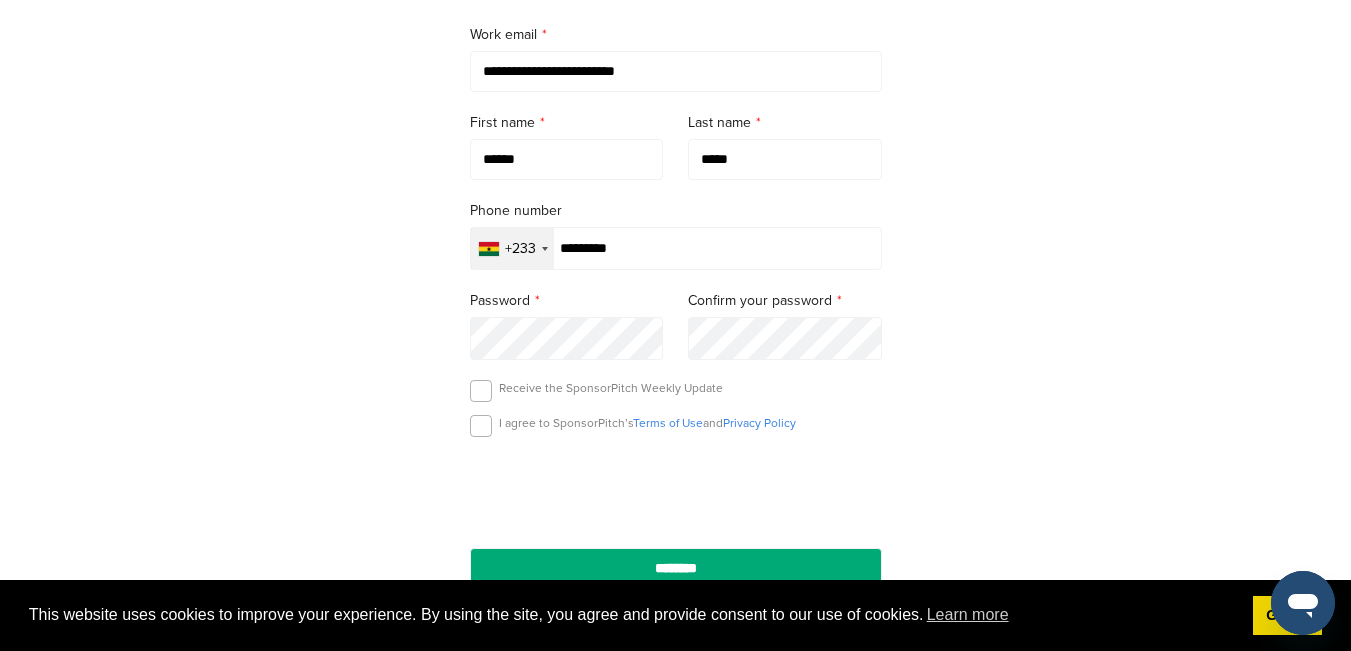 scroll, scrollTop: 358, scrollLeft: 0, axis: vertical 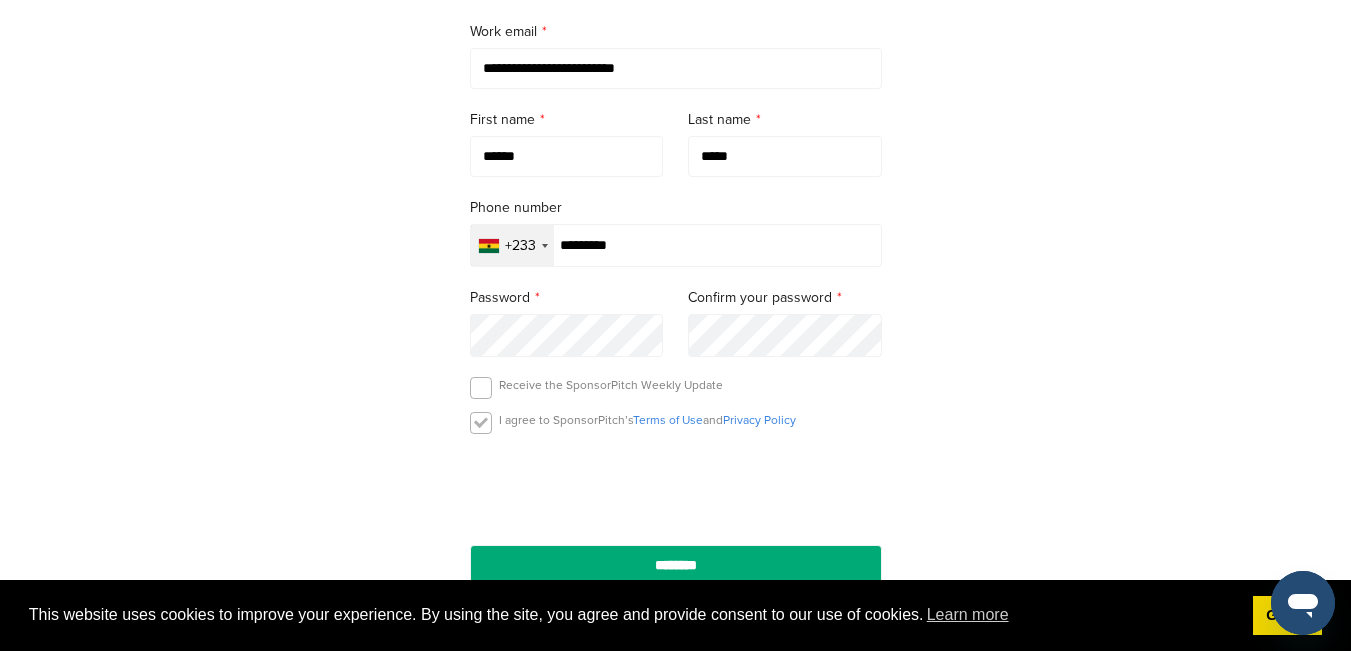 click at bounding box center [481, 423] 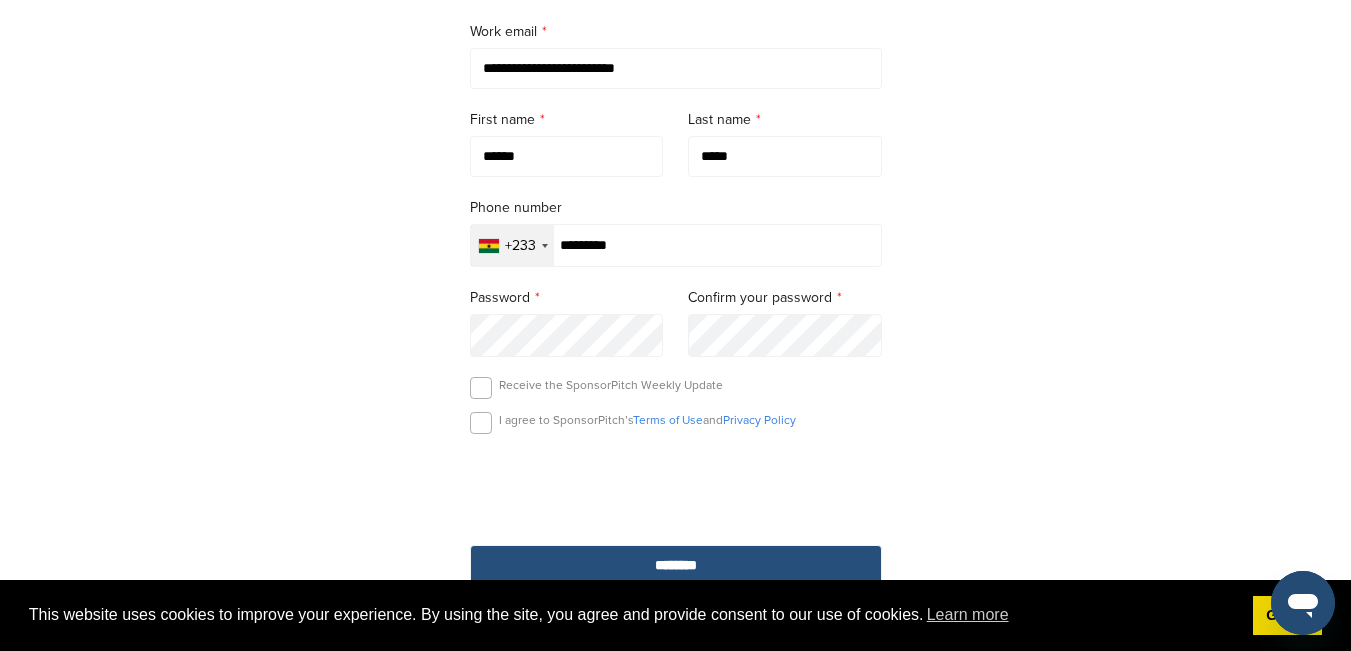 click on "********" at bounding box center (676, 565) 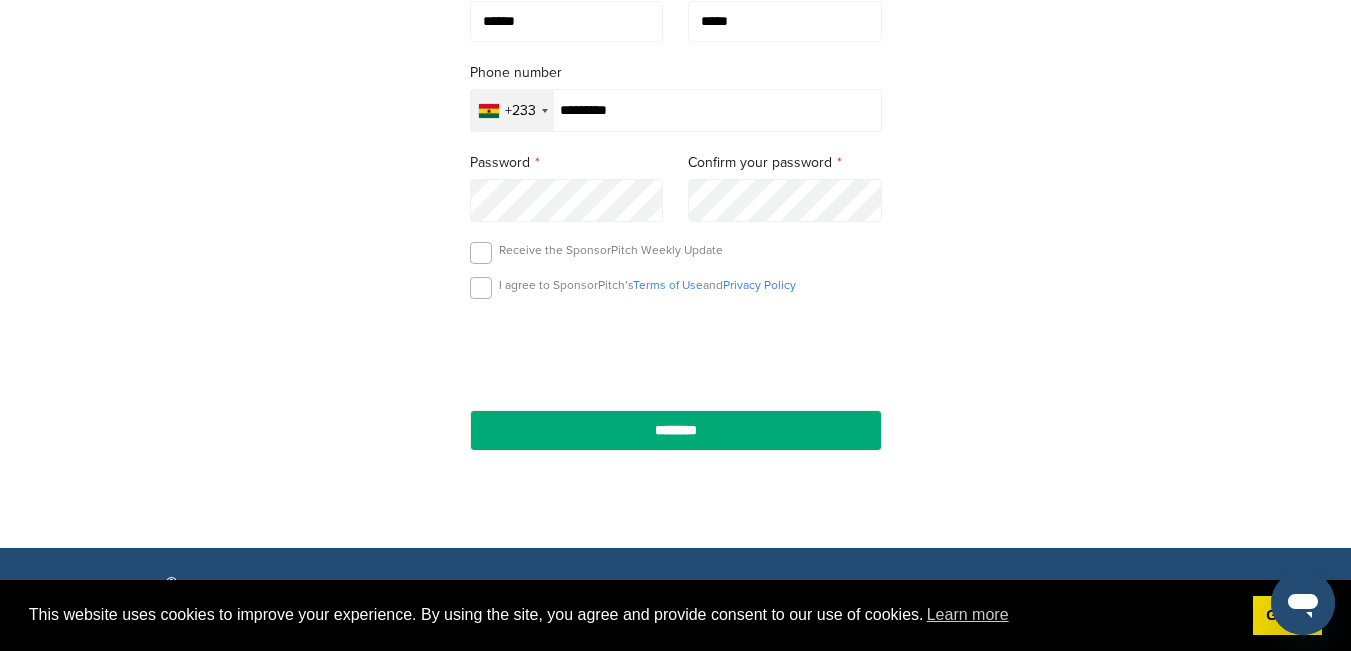 scroll, scrollTop: 512, scrollLeft: 0, axis: vertical 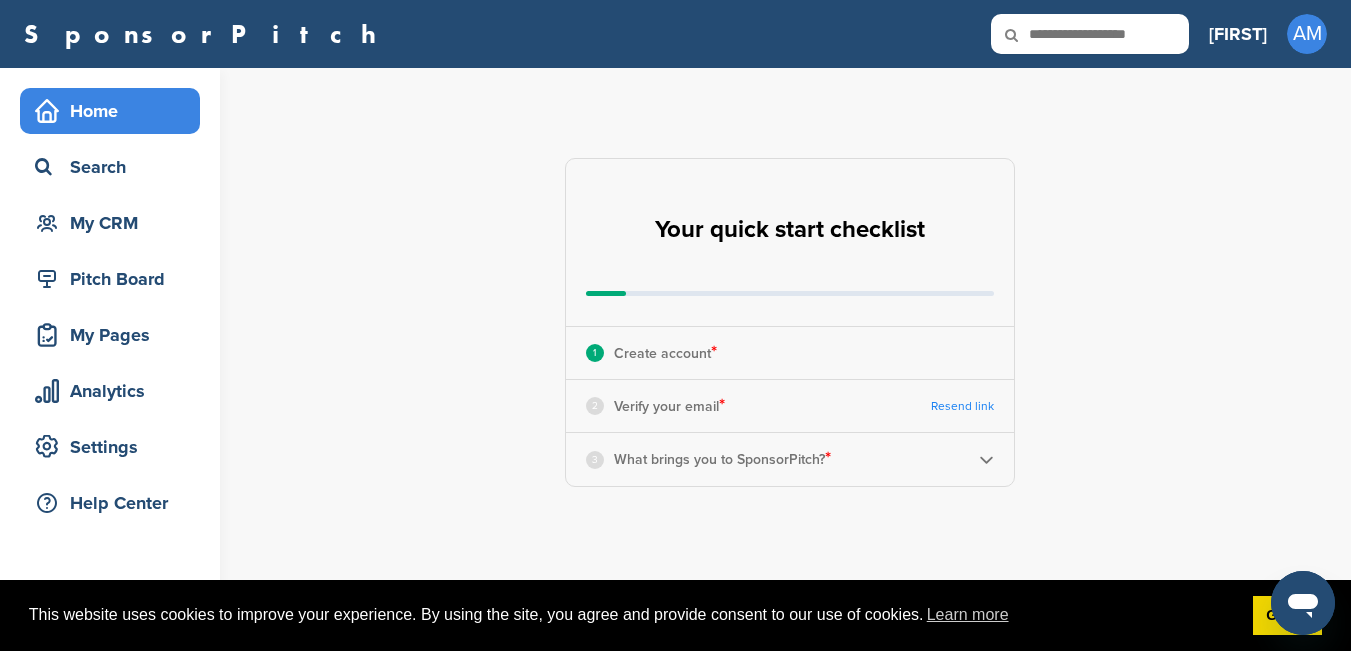 click on "Resend link" at bounding box center [962, 406] 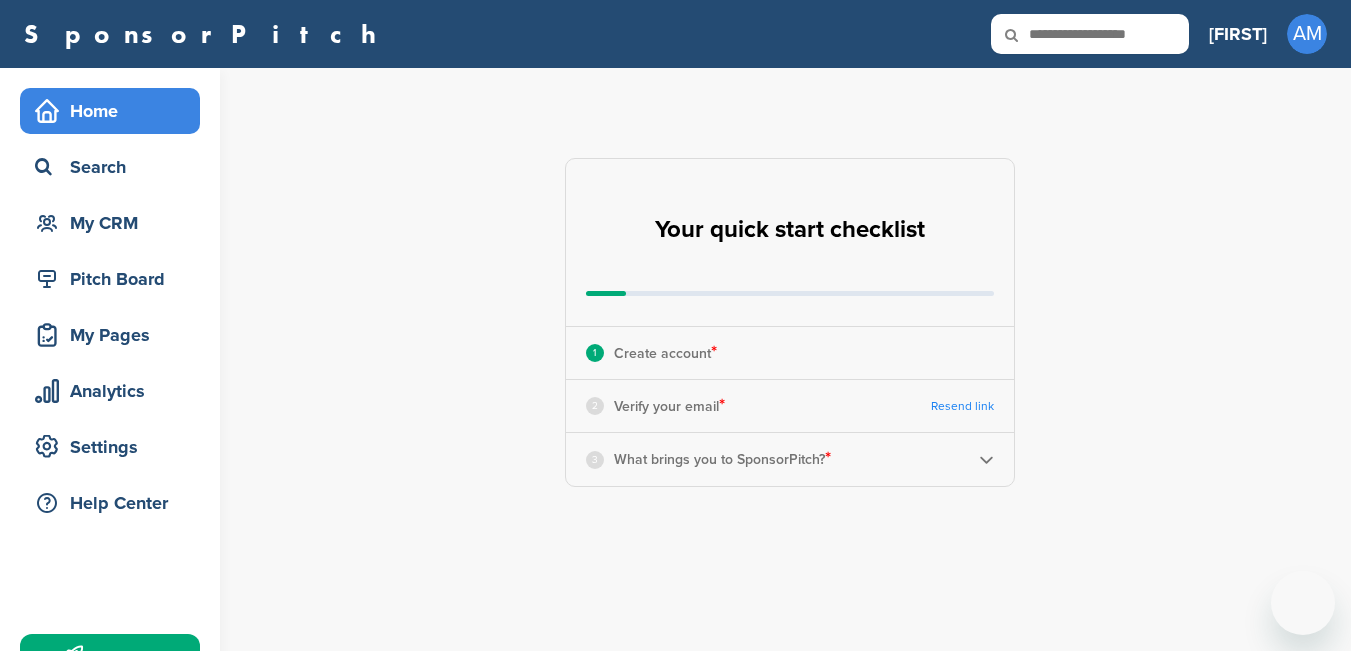 scroll, scrollTop: 0, scrollLeft: 0, axis: both 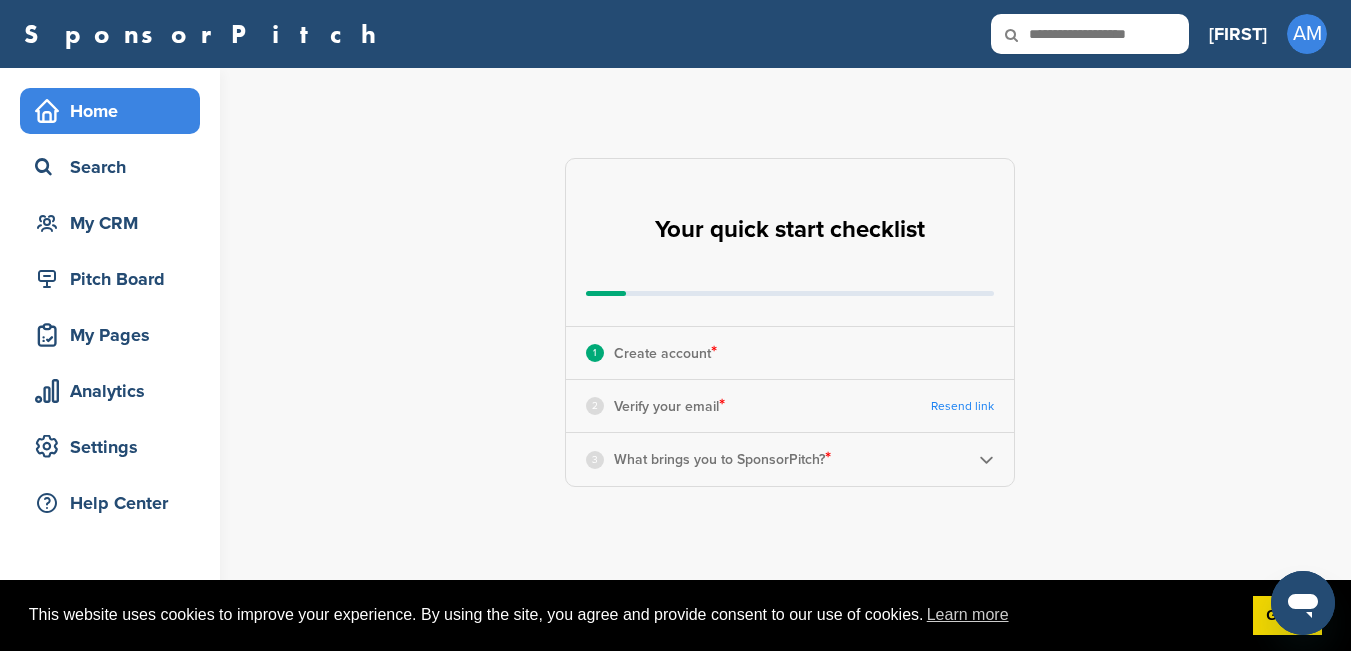 click on "*" at bounding box center [722, 405] 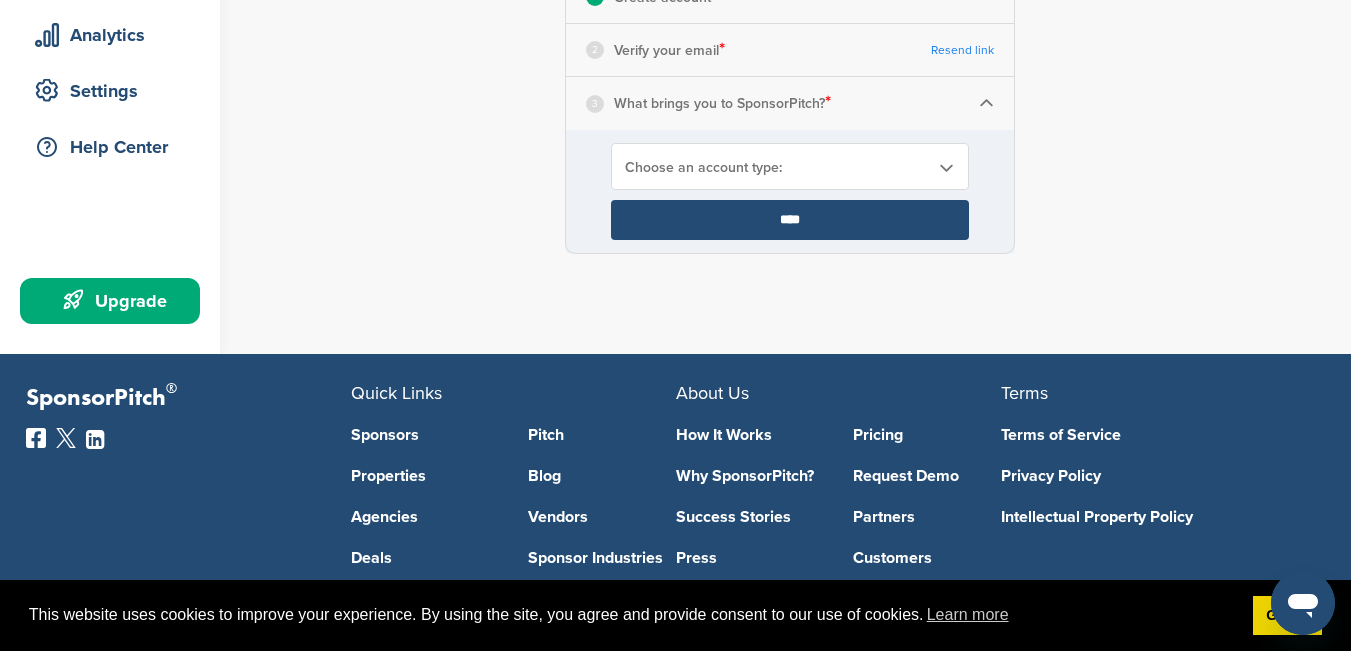 scroll, scrollTop: 362, scrollLeft: 0, axis: vertical 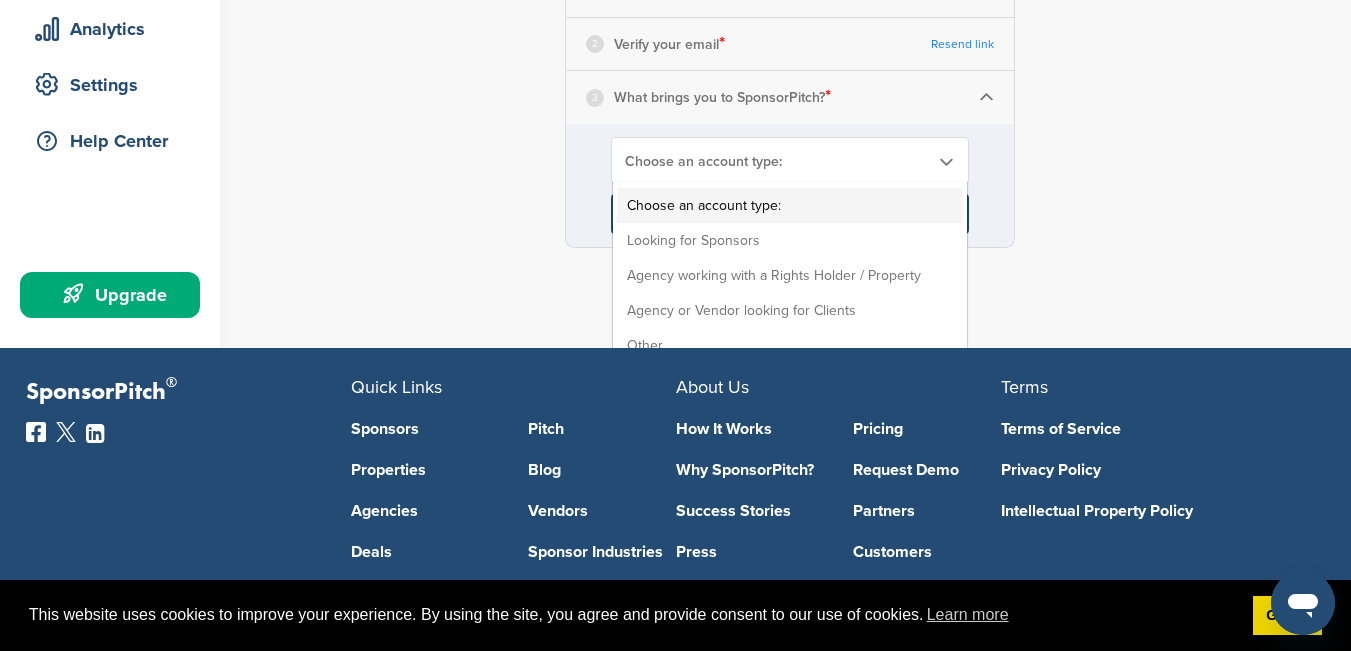 click on "Choose an account type: Choose an account type: Looking for Sponsors Agency working with a Rights Holder / Property Agency or Vendor looking for Clients Other" at bounding box center [790, 160] 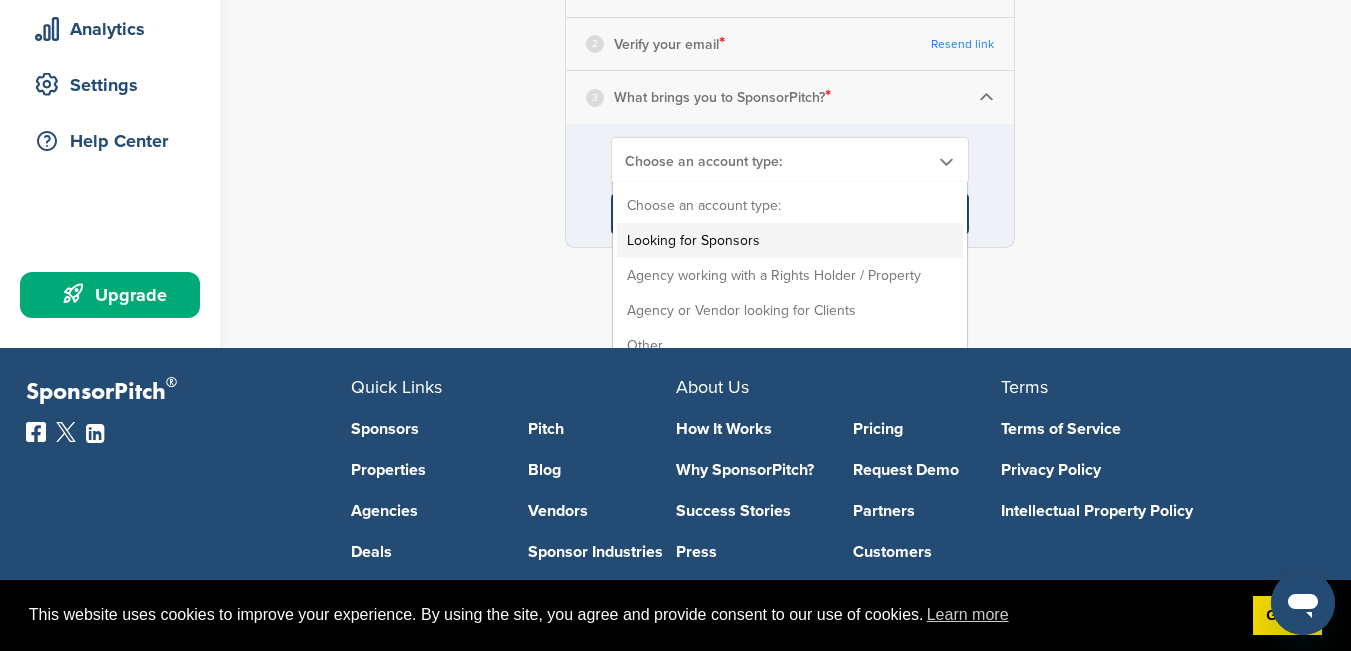click on "Looking for Sponsors" at bounding box center (790, 240) 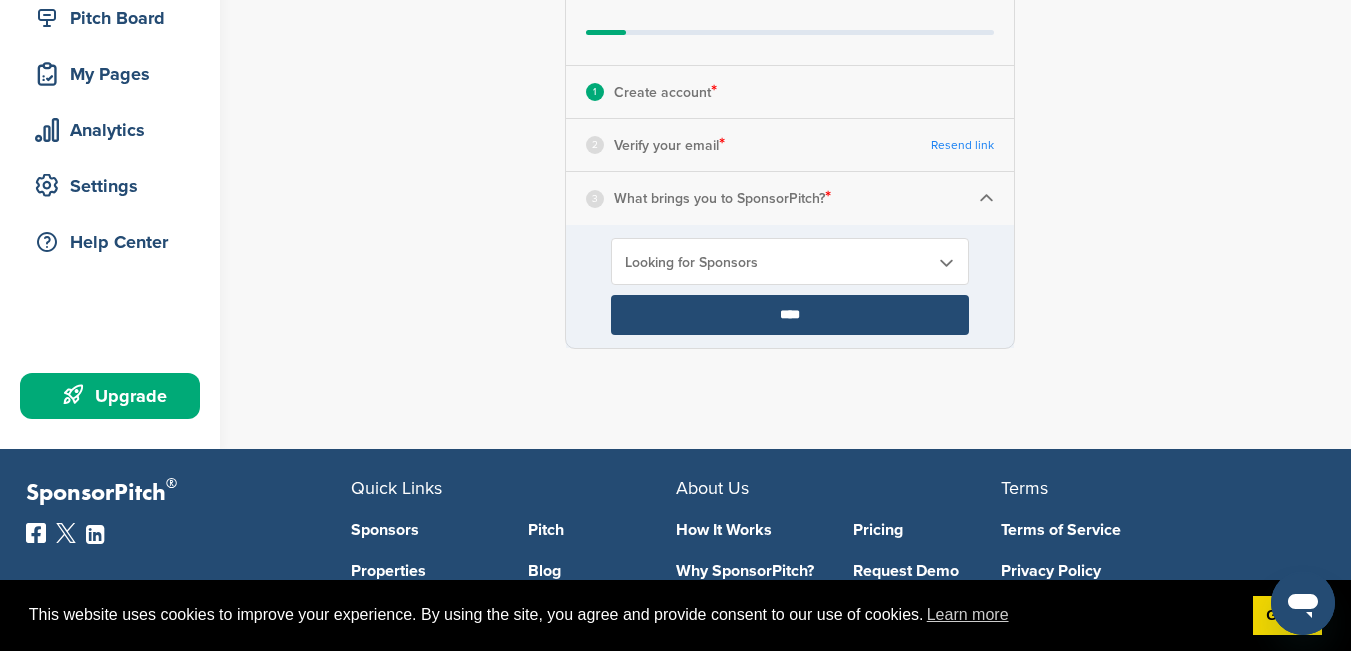 scroll, scrollTop: 225, scrollLeft: 0, axis: vertical 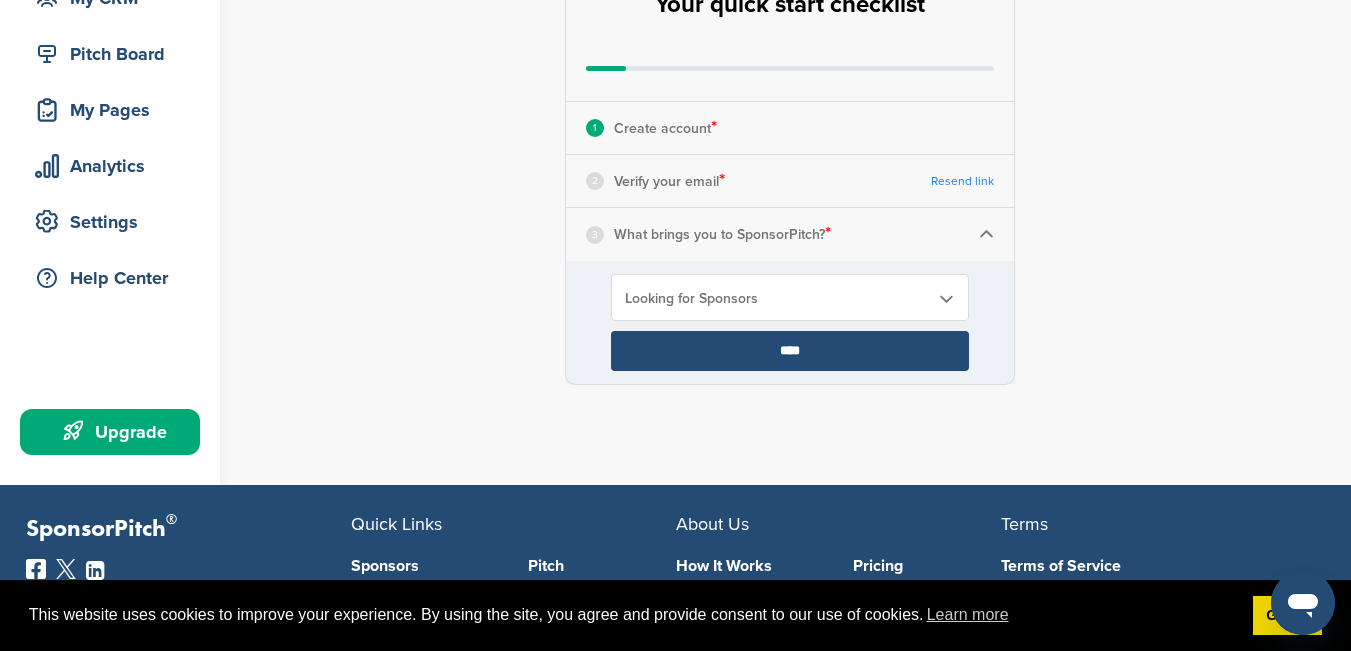 click on "2
Verify your email
*
Resend link" at bounding box center (790, 181) 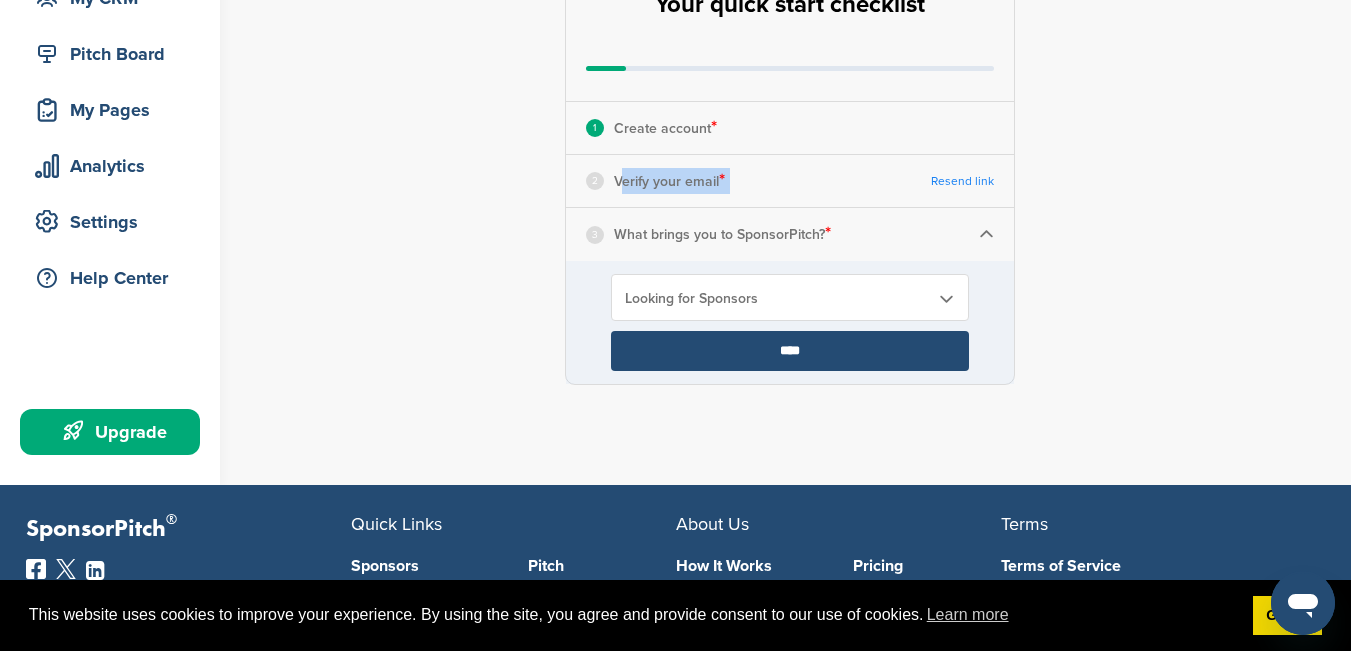 click on "2
Verify your email
*
Resend link" at bounding box center [790, 181] 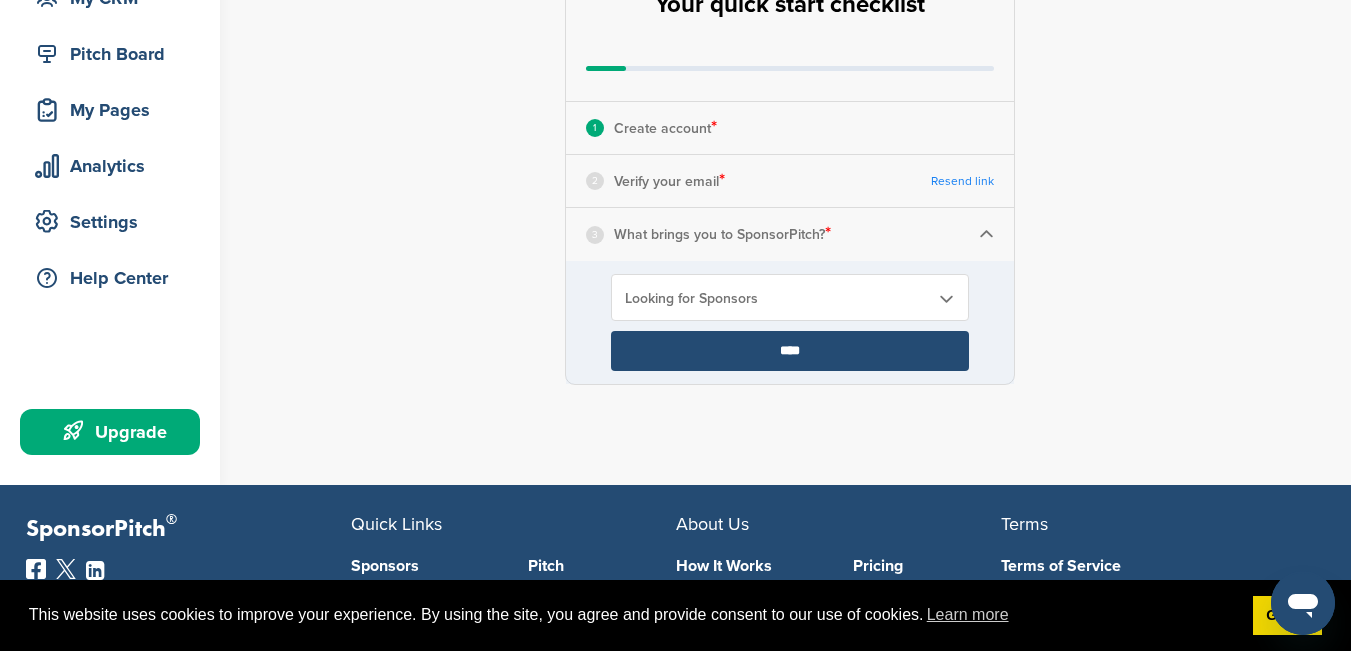 click on "Resend link" at bounding box center [962, 181] 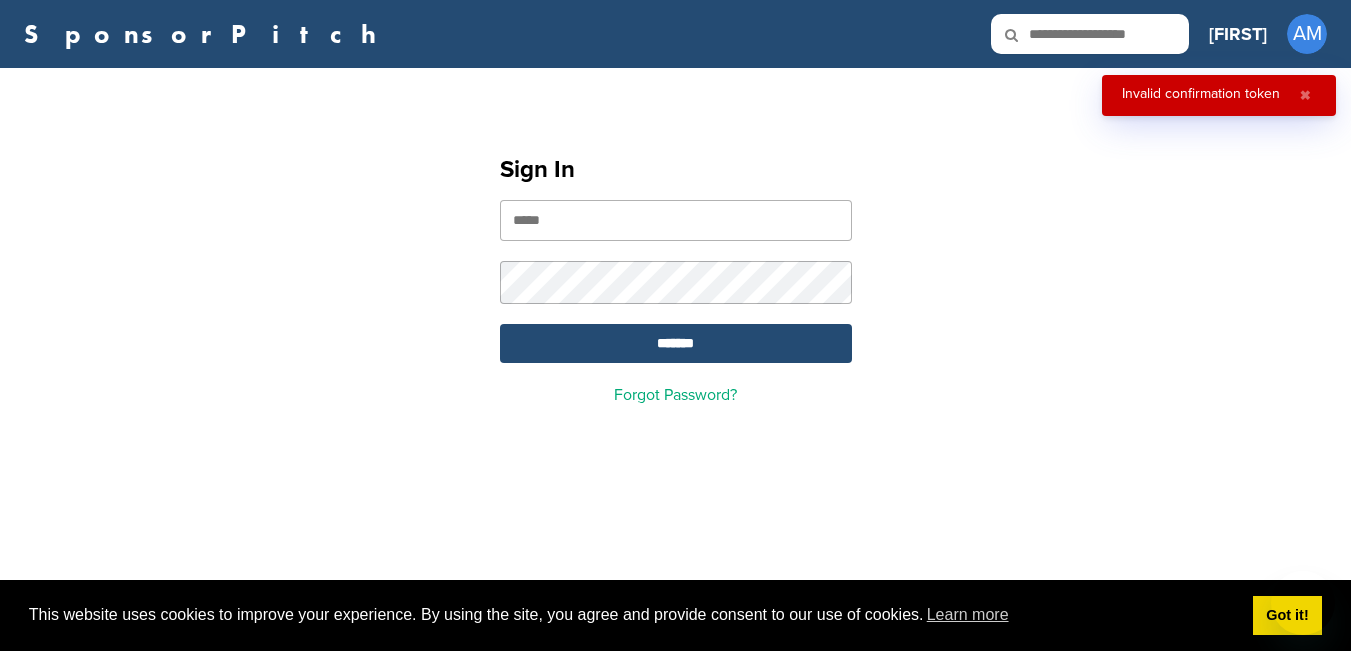 scroll, scrollTop: 0, scrollLeft: 0, axis: both 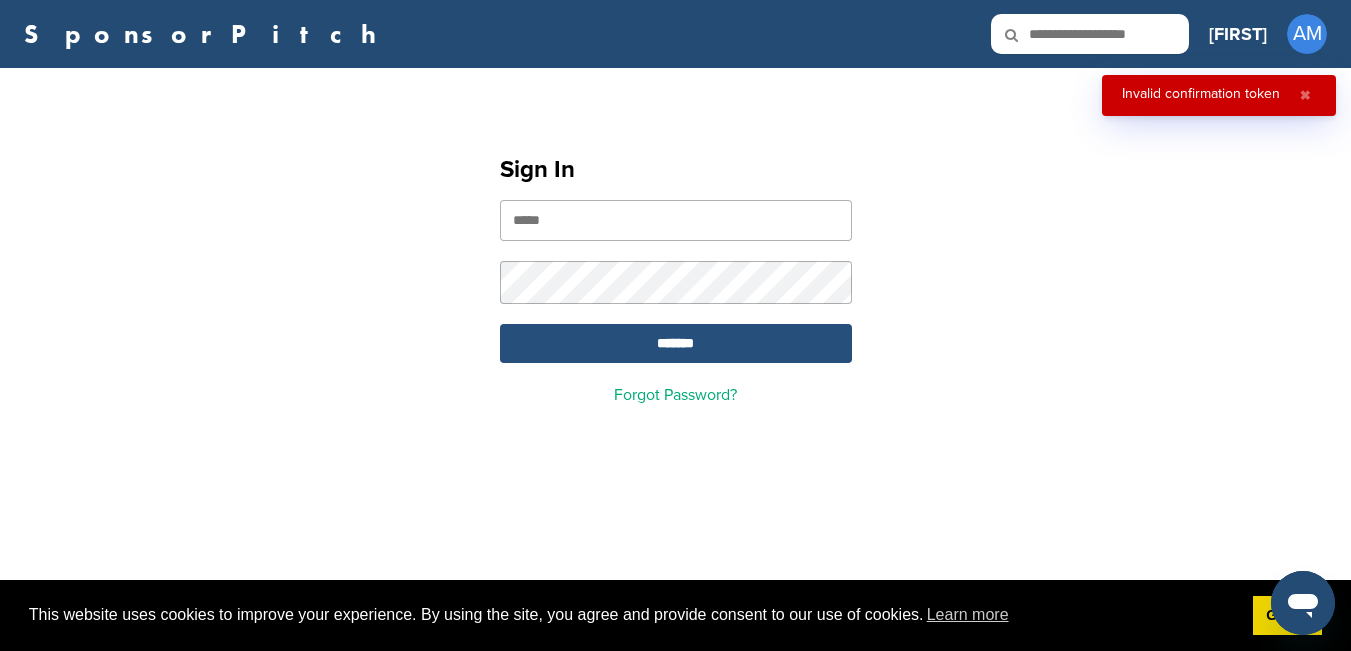 type on "**********" 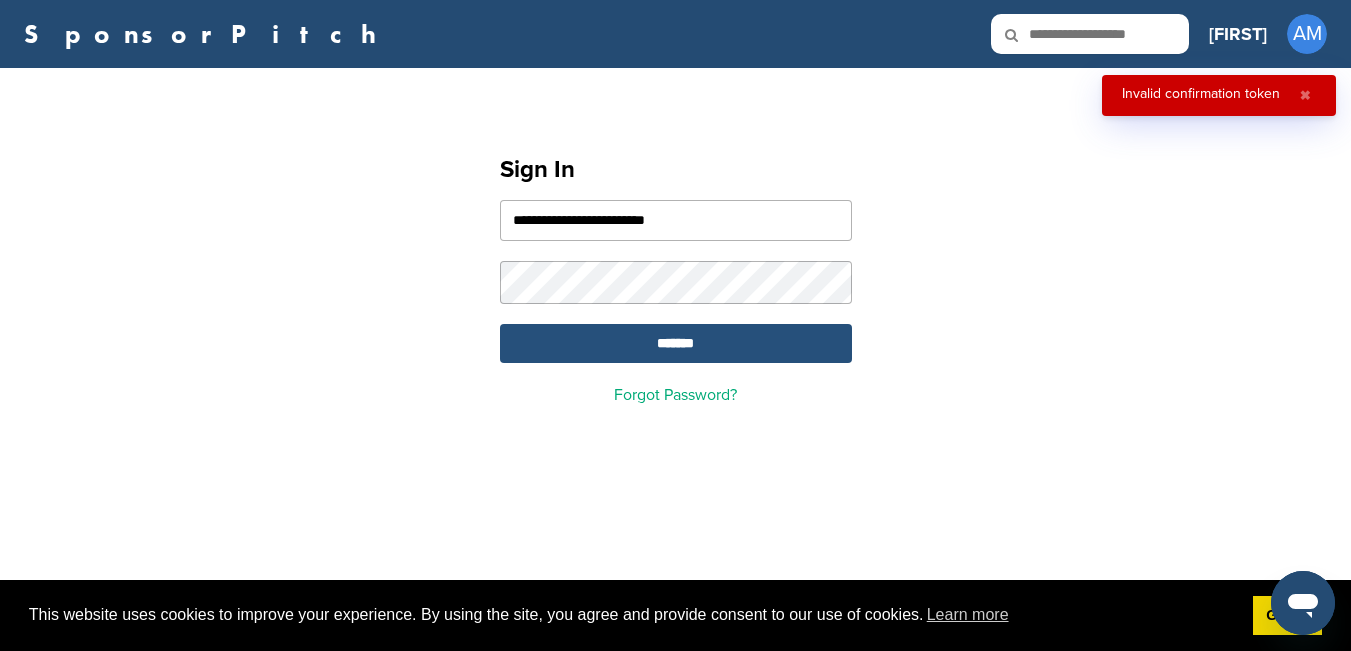 click on "*******" at bounding box center (676, 343) 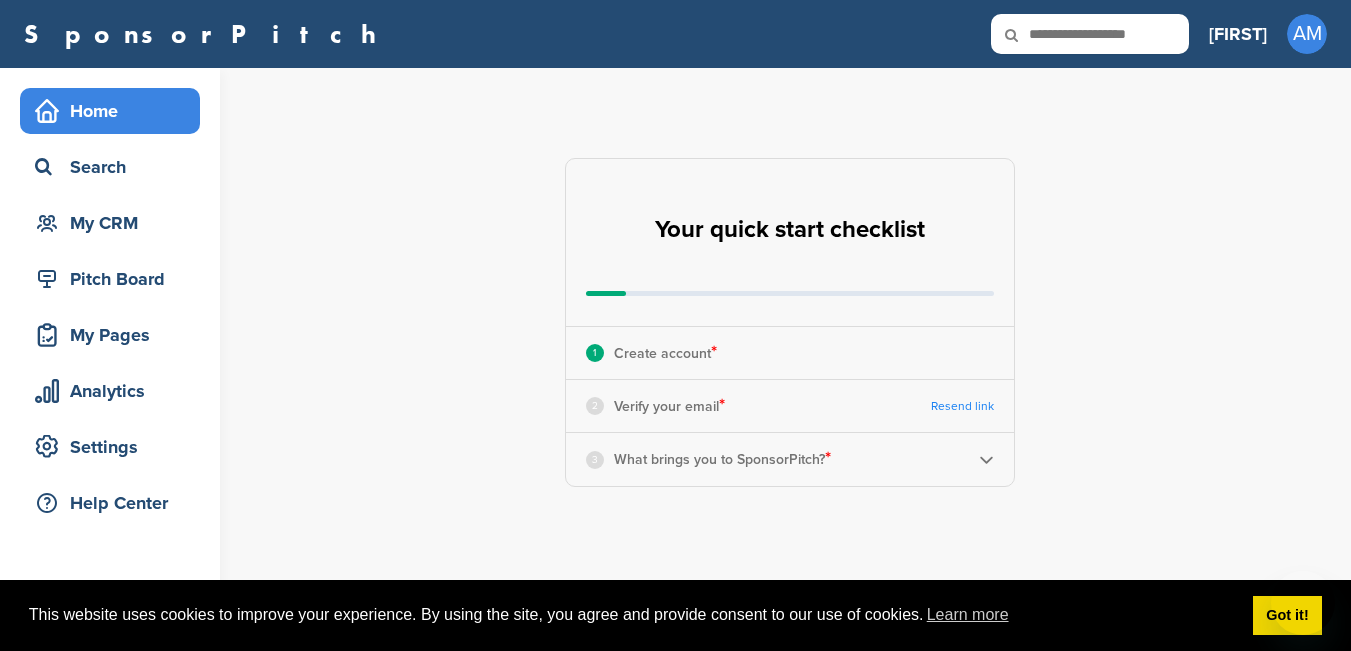 scroll, scrollTop: 0, scrollLeft: 0, axis: both 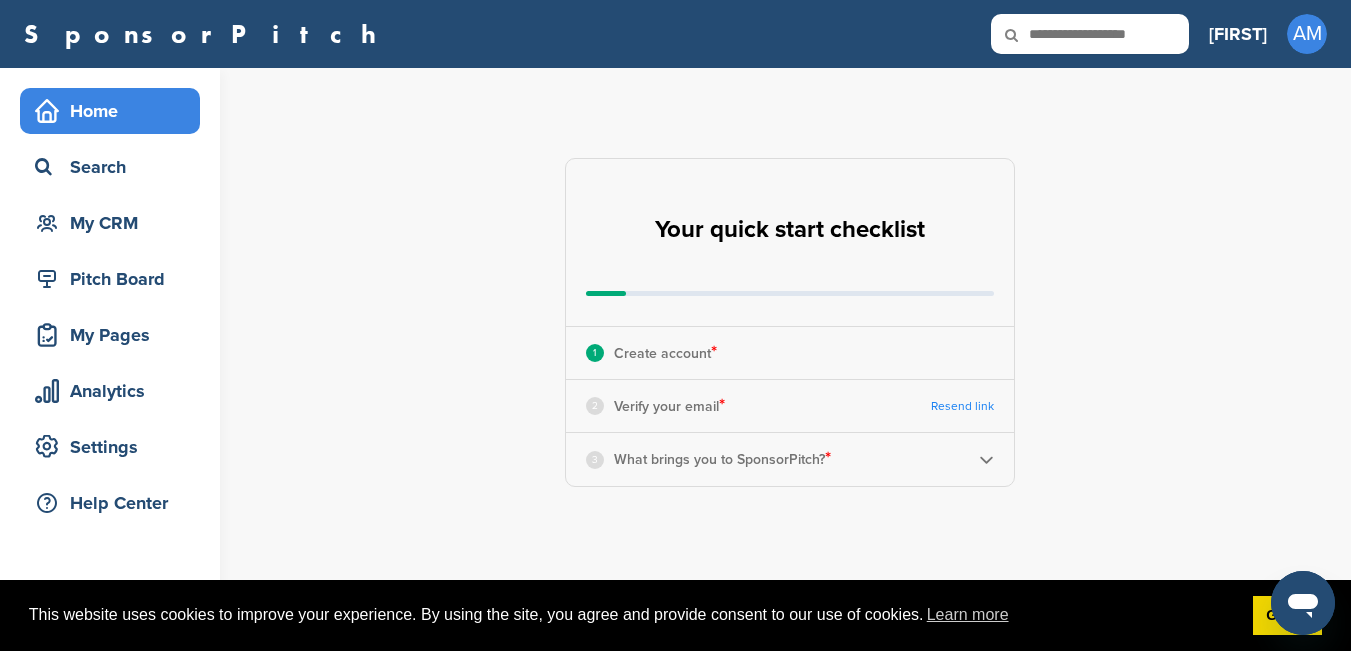 click on "3
What brings you to SponsorPitch?
*" at bounding box center [790, 459] 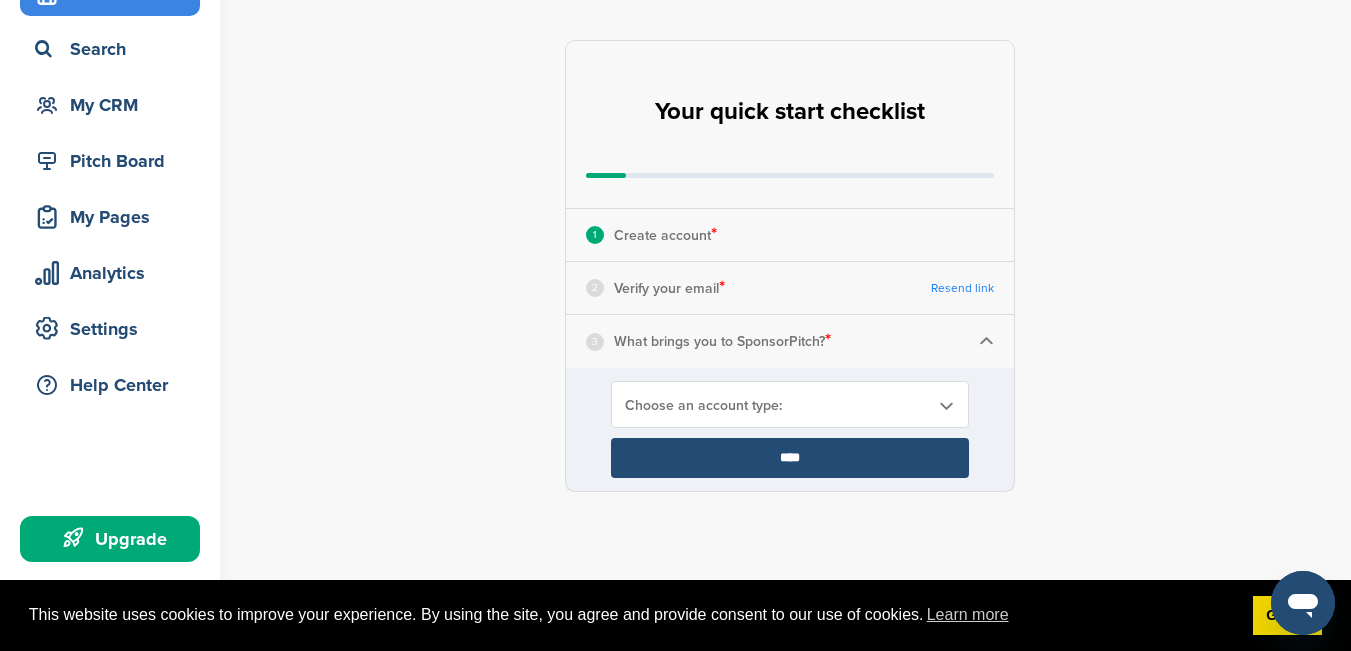 scroll, scrollTop: 133, scrollLeft: 0, axis: vertical 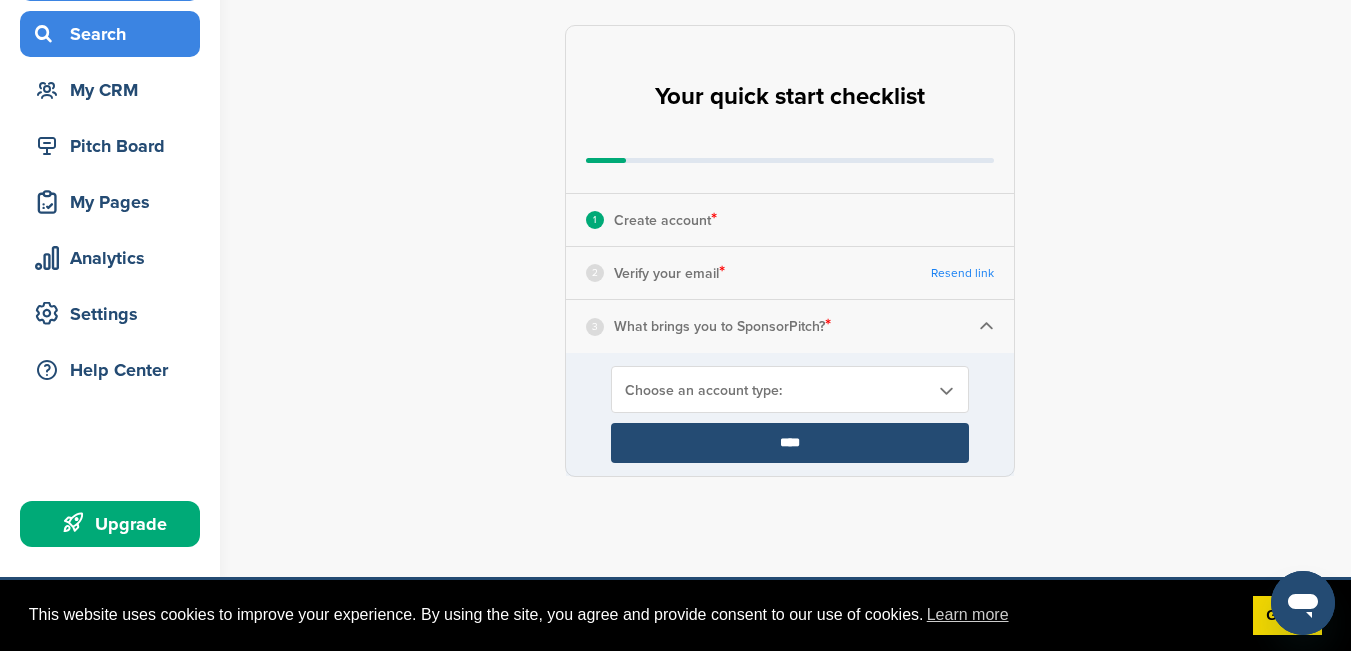 click on "Search" at bounding box center [115, 34] 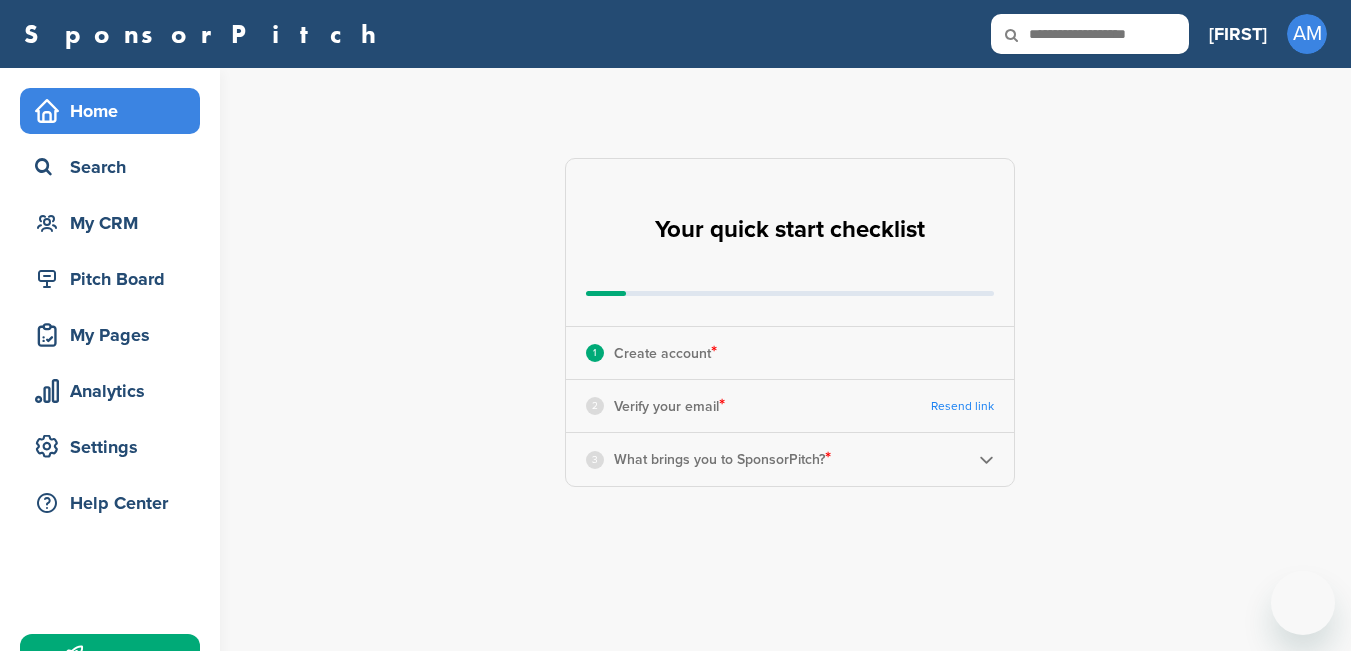 scroll, scrollTop: 0, scrollLeft: 0, axis: both 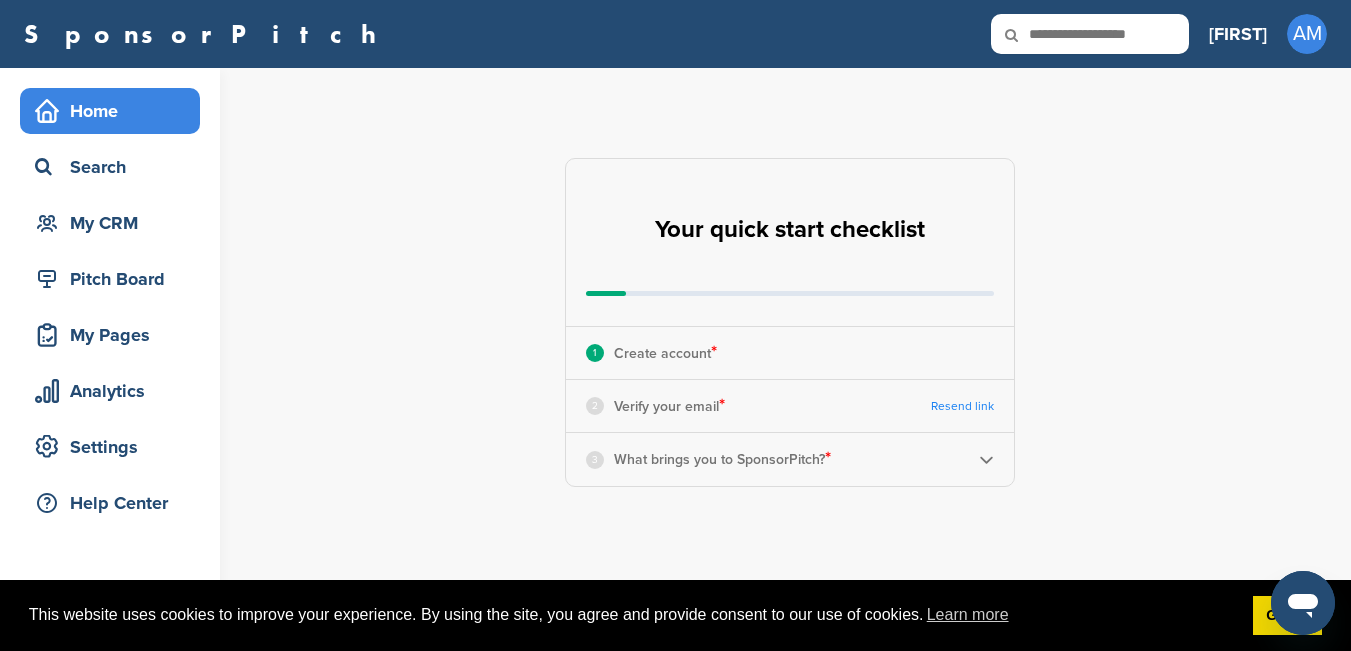 click on "1" at bounding box center [595, 353] 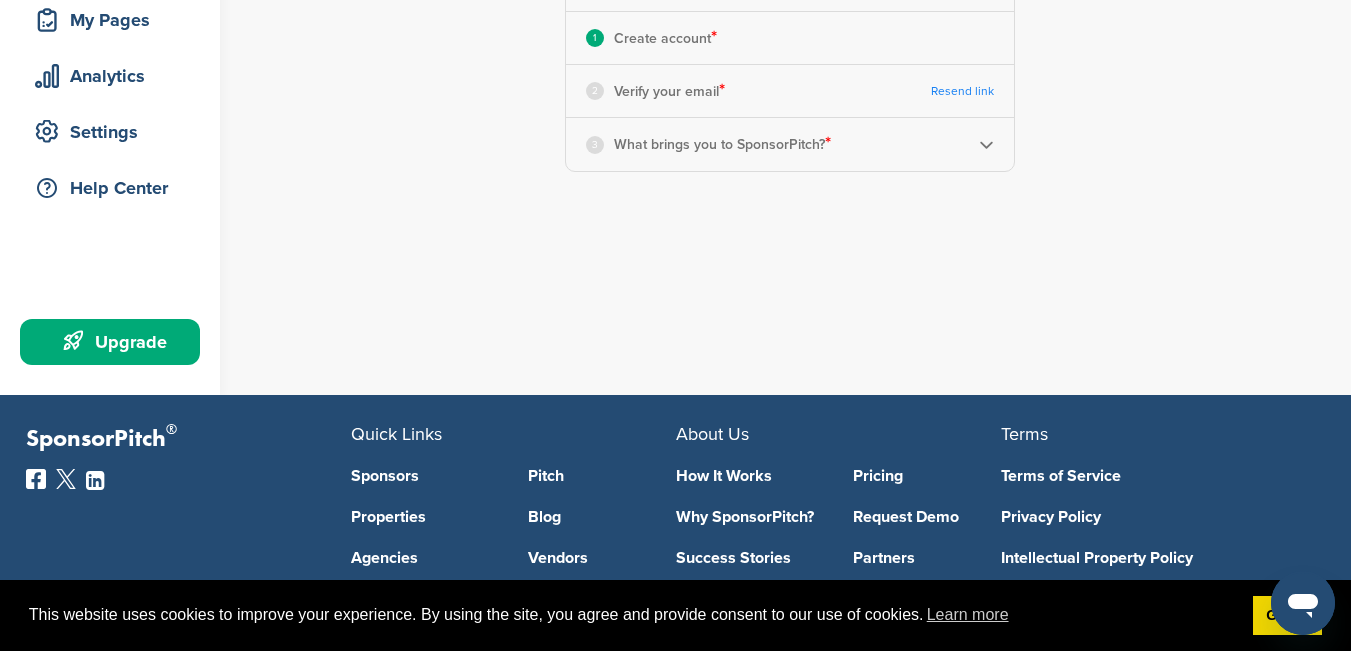 scroll, scrollTop: 0, scrollLeft: 0, axis: both 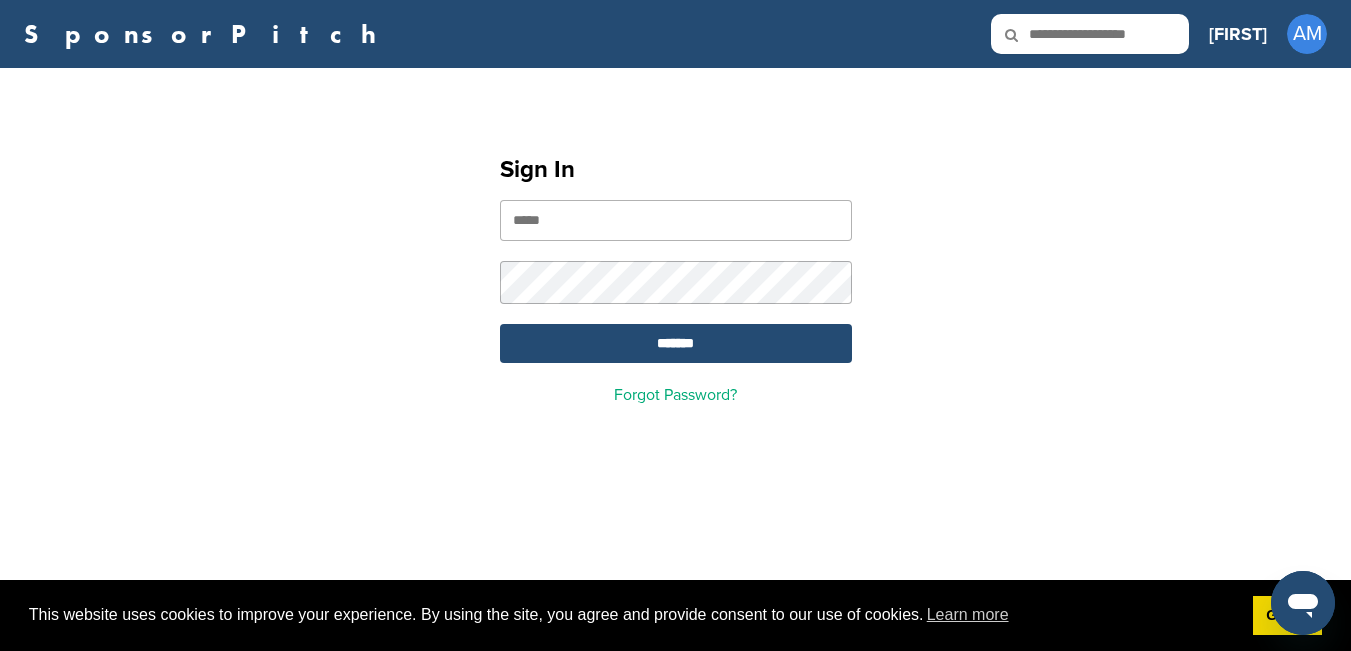 type on "**********" 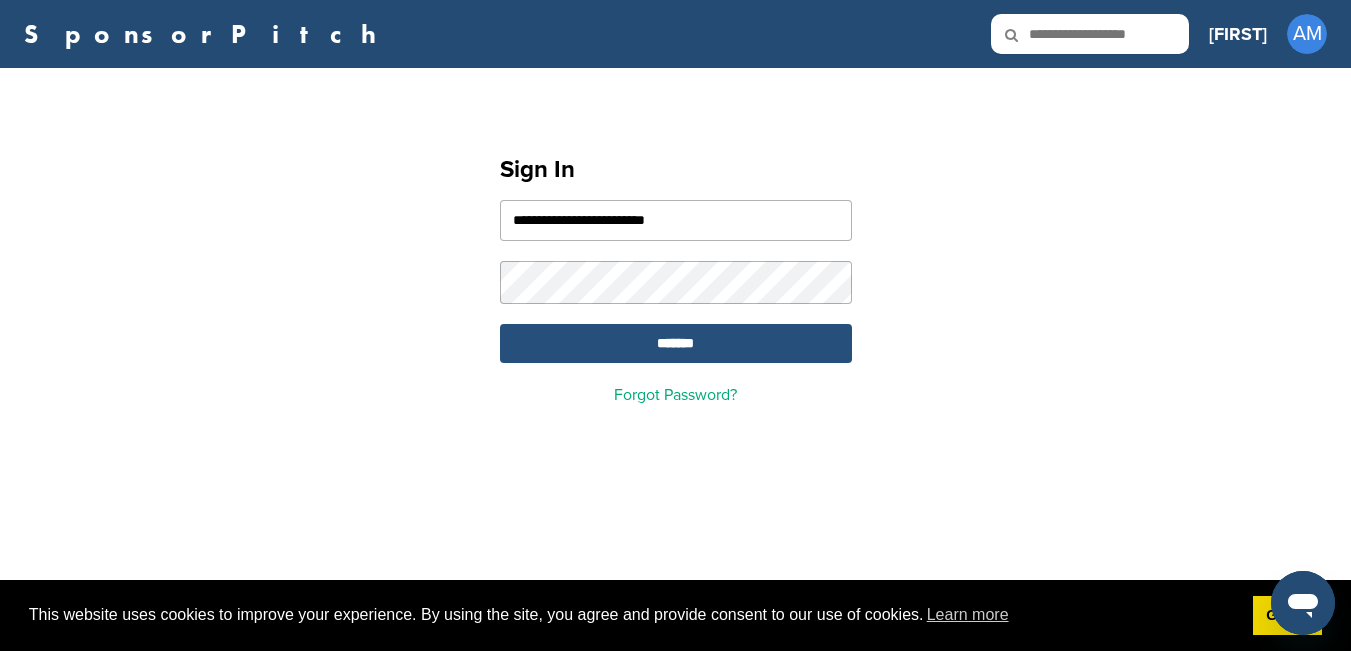 click on "*******" at bounding box center [676, 343] 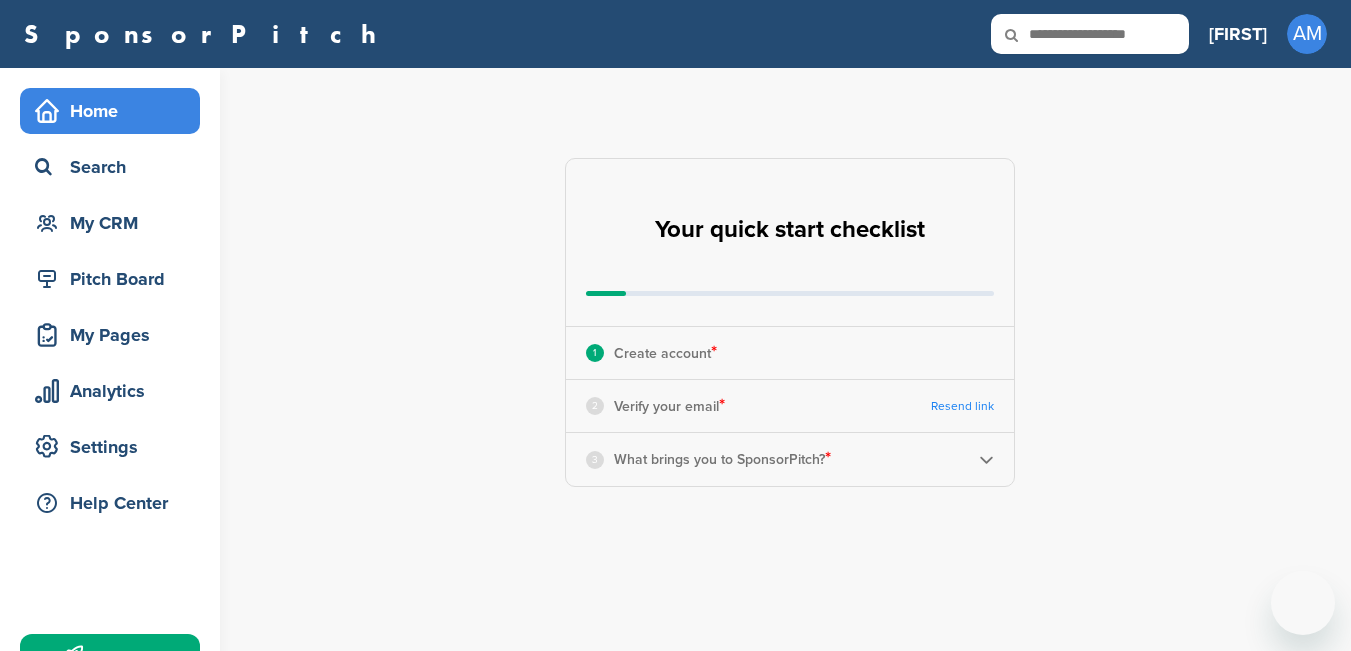 scroll, scrollTop: 0, scrollLeft: 0, axis: both 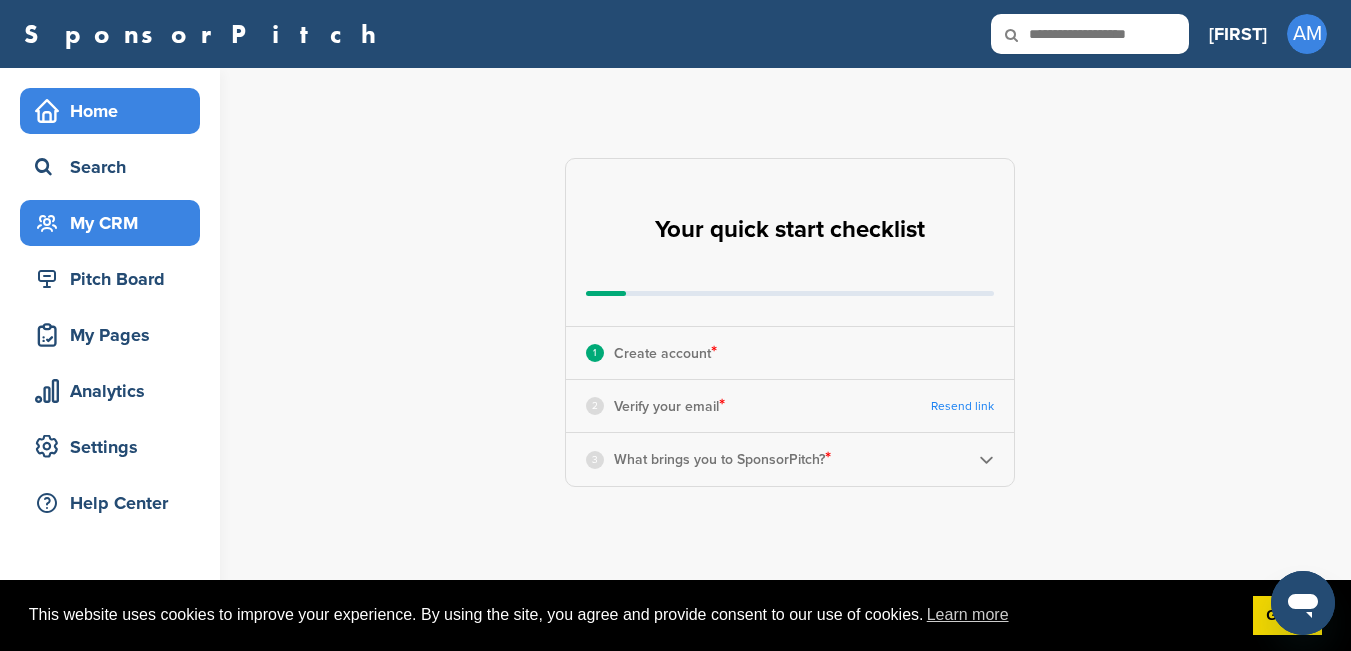 click on "My CRM" at bounding box center [115, 223] 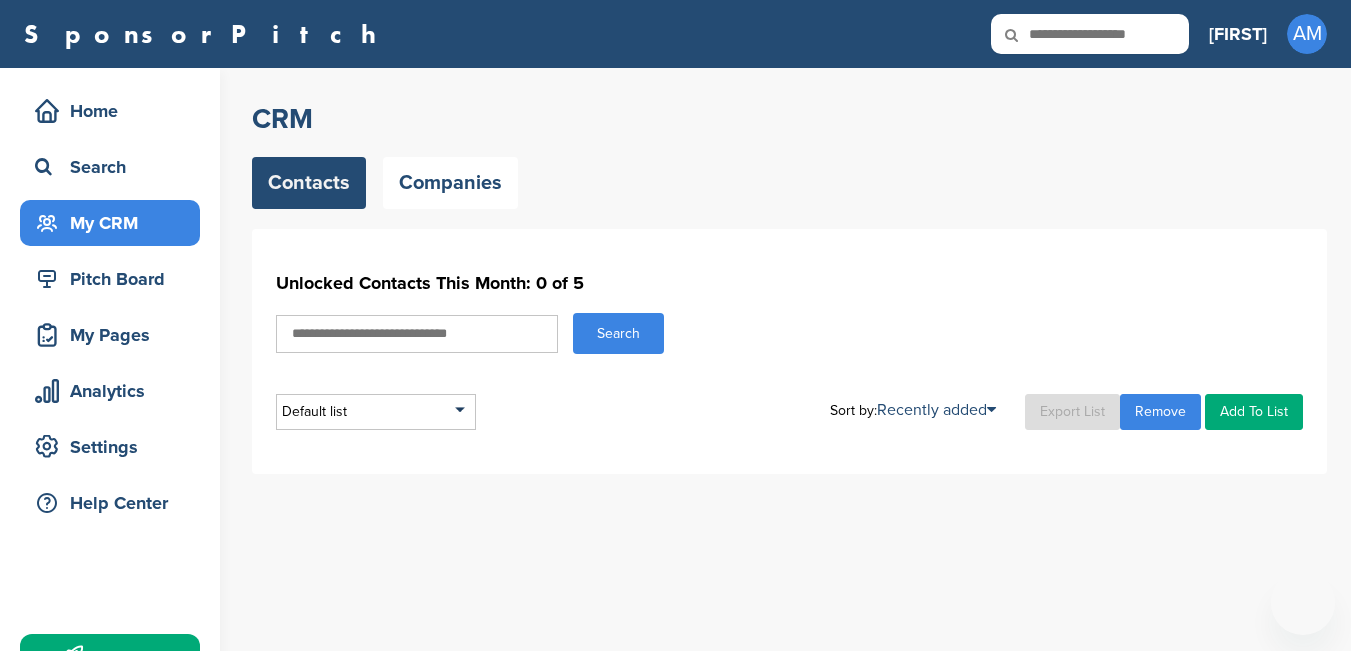 scroll, scrollTop: 0, scrollLeft: 0, axis: both 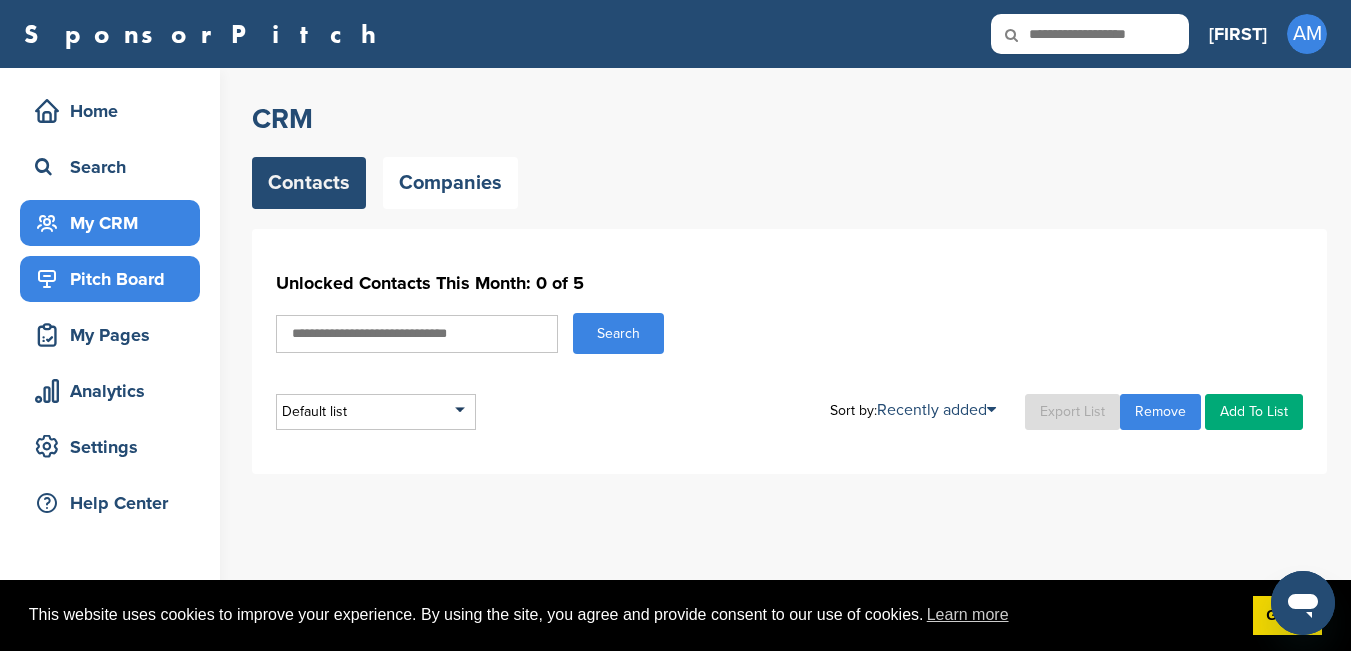 click on "Pitch Board" at bounding box center (115, 279) 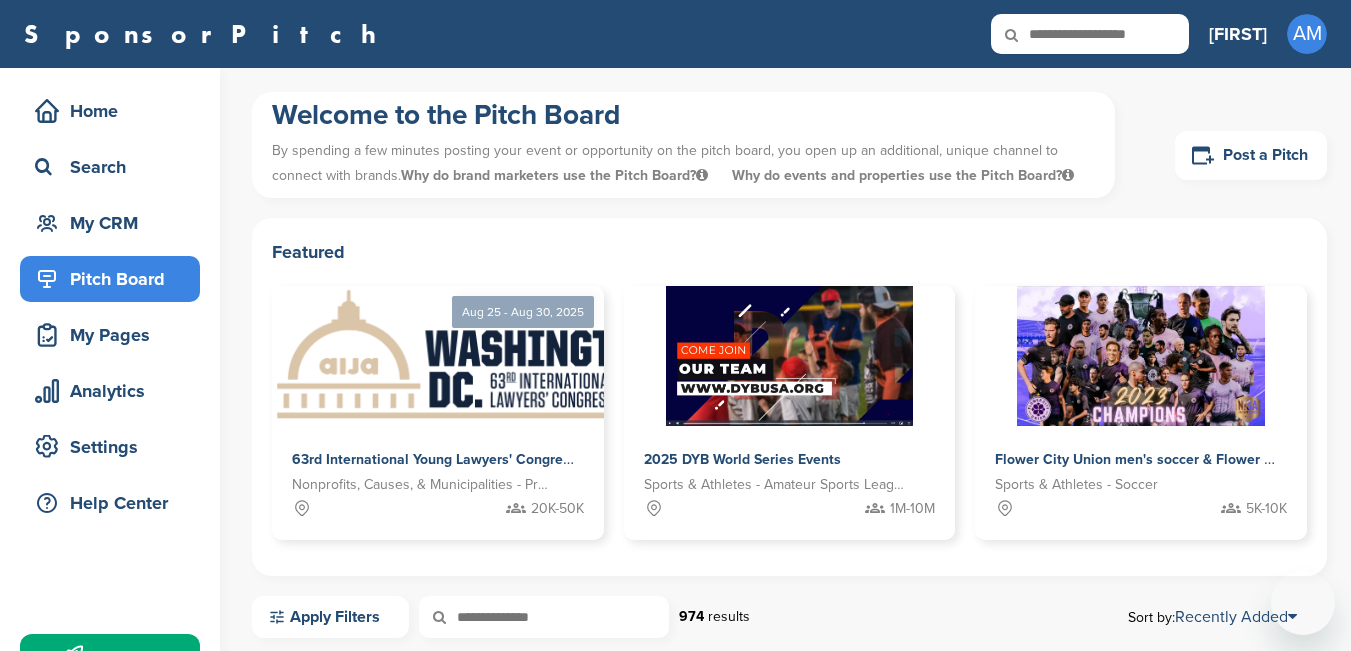 scroll, scrollTop: 0, scrollLeft: 0, axis: both 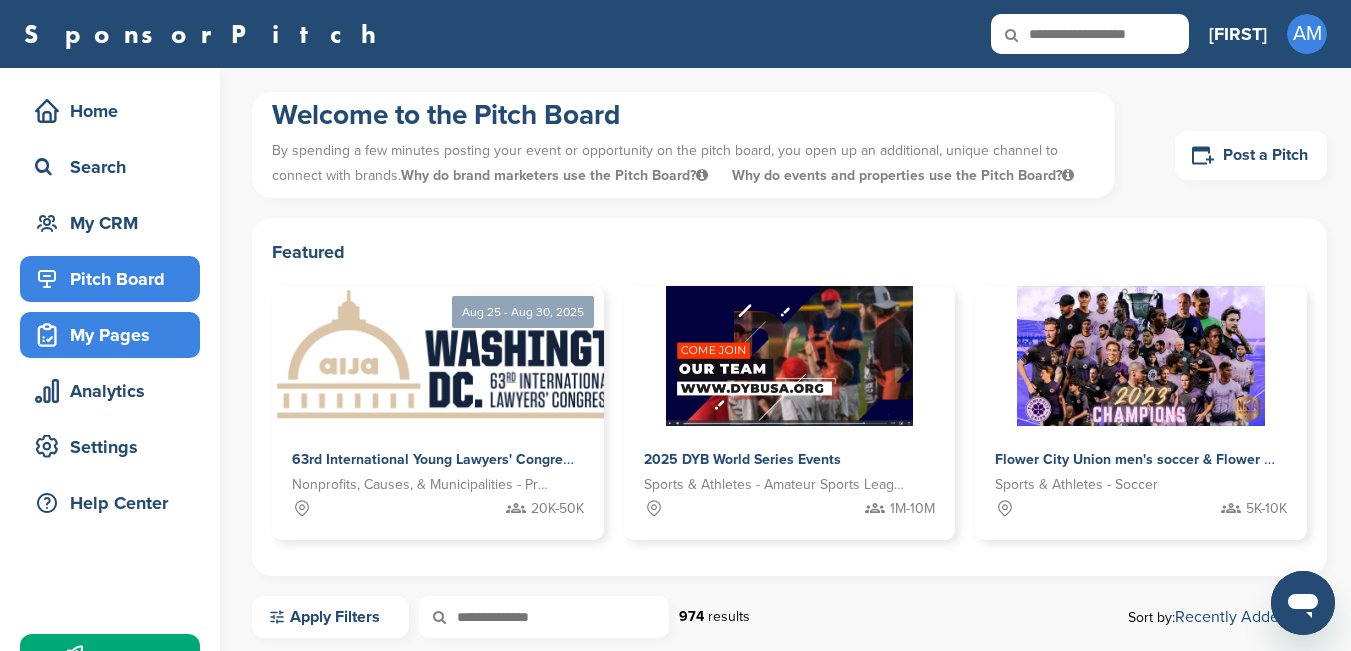 click on "My Pages" at bounding box center (115, 335) 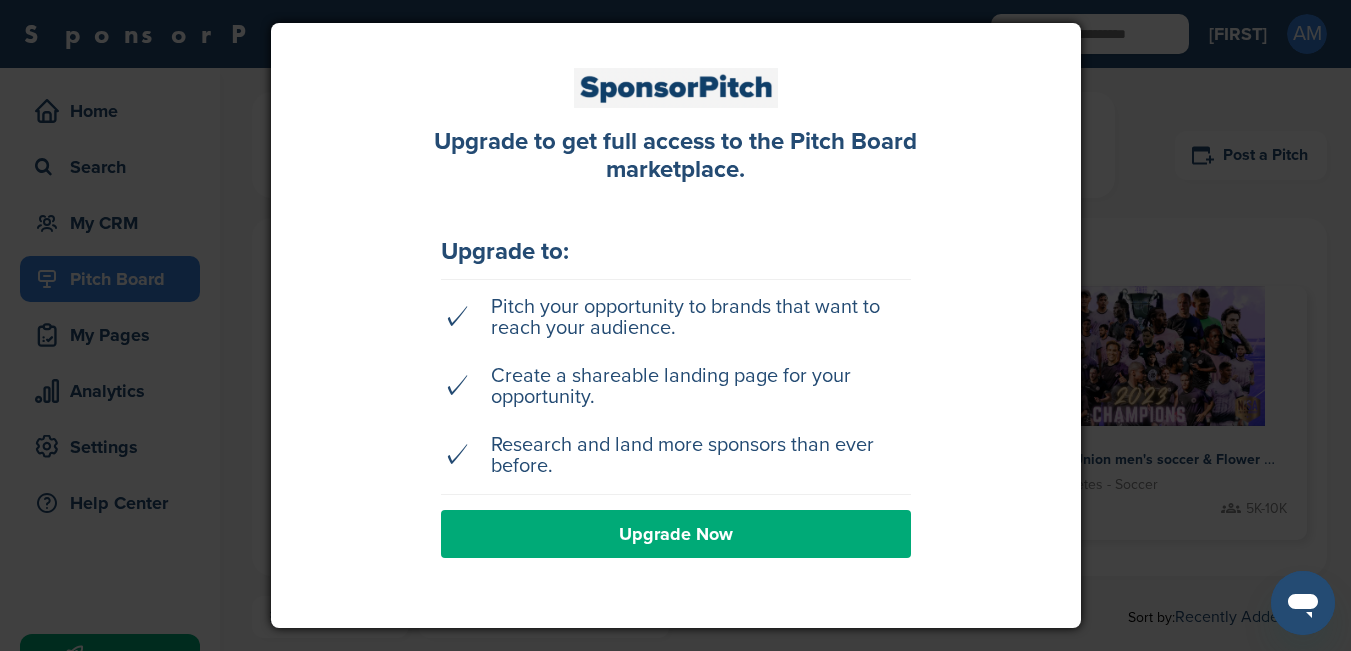 click on "Upgrade Now" at bounding box center (676, 534) 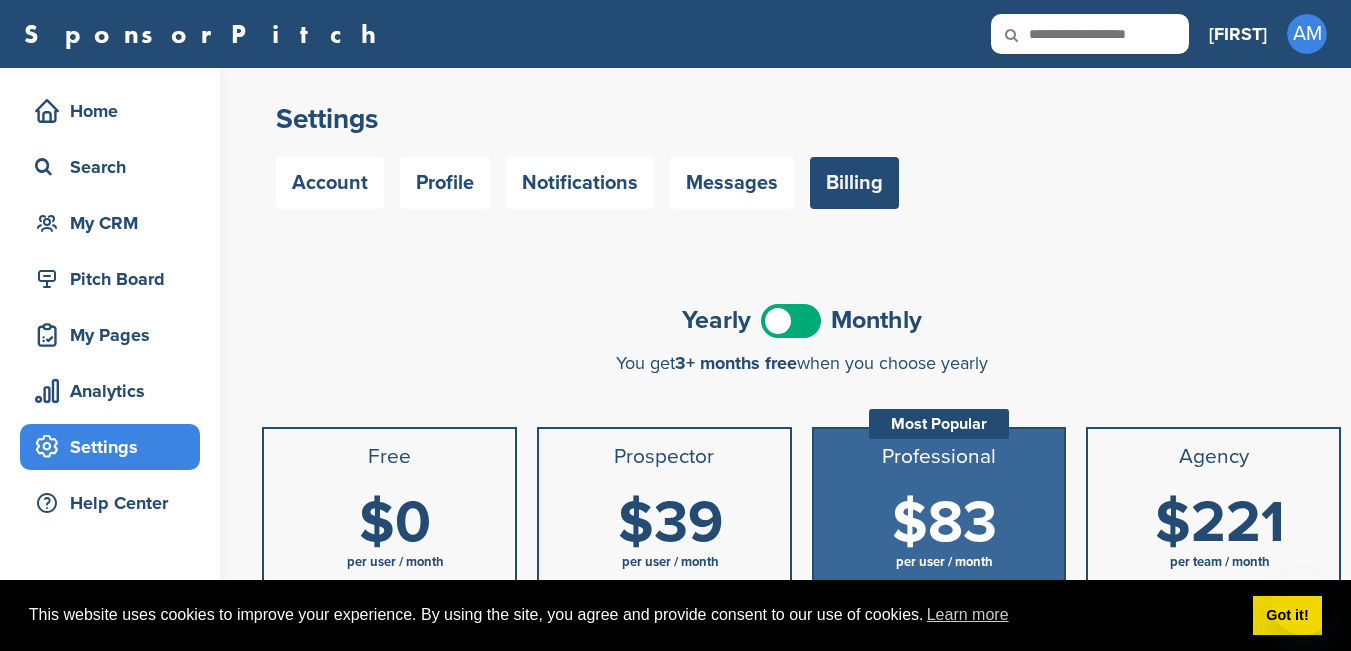 scroll, scrollTop: 0, scrollLeft: 0, axis: both 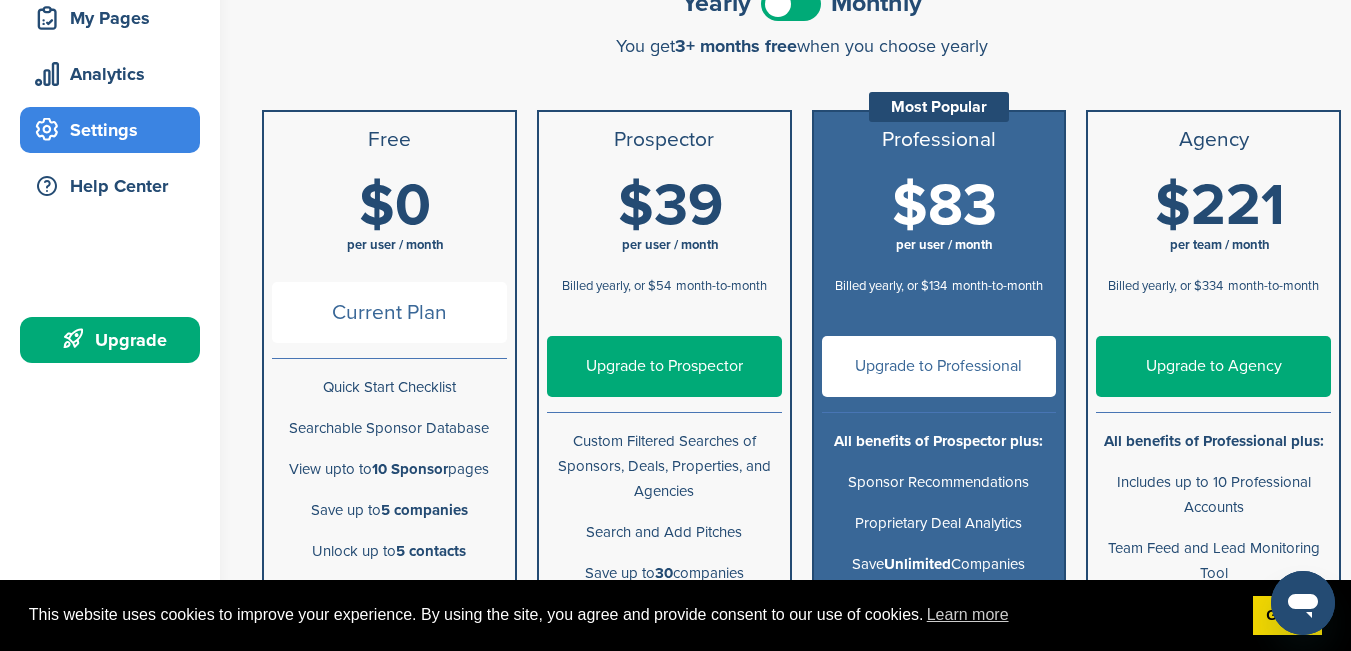 click on "Current Plan" at bounding box center [389, 312] 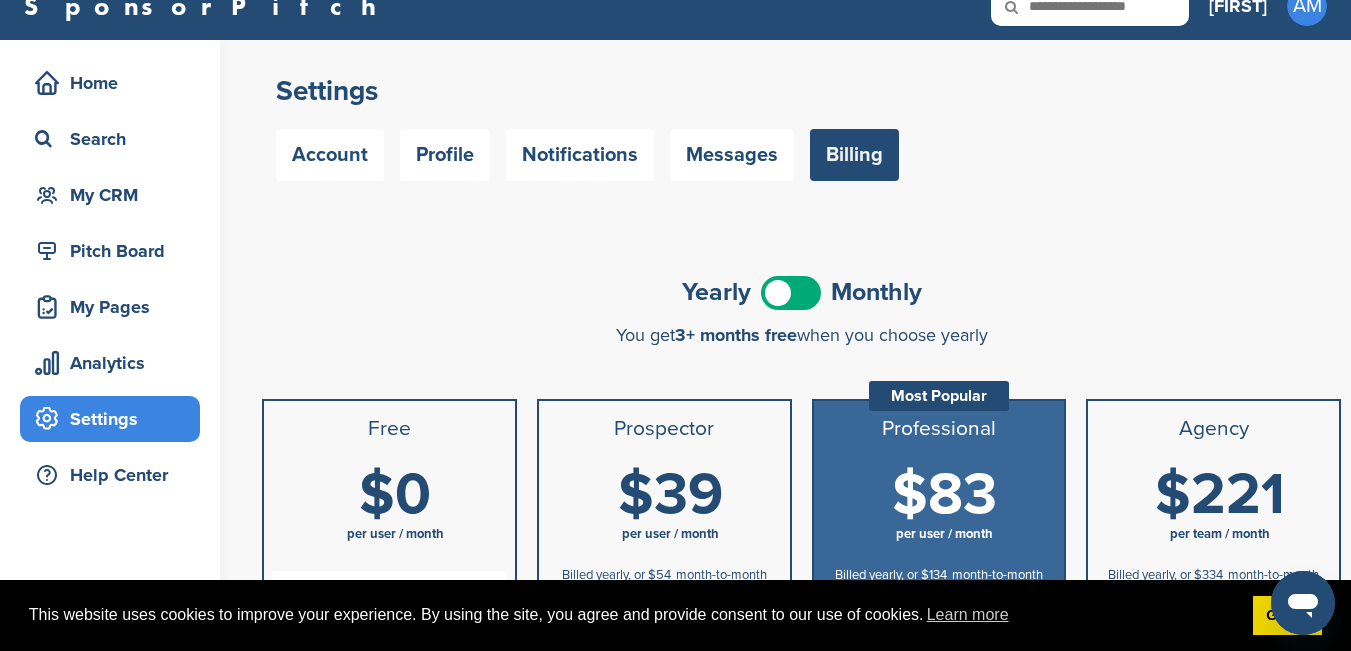 scroll, scrollTop: 0, scrollLeft: 0, axis: both 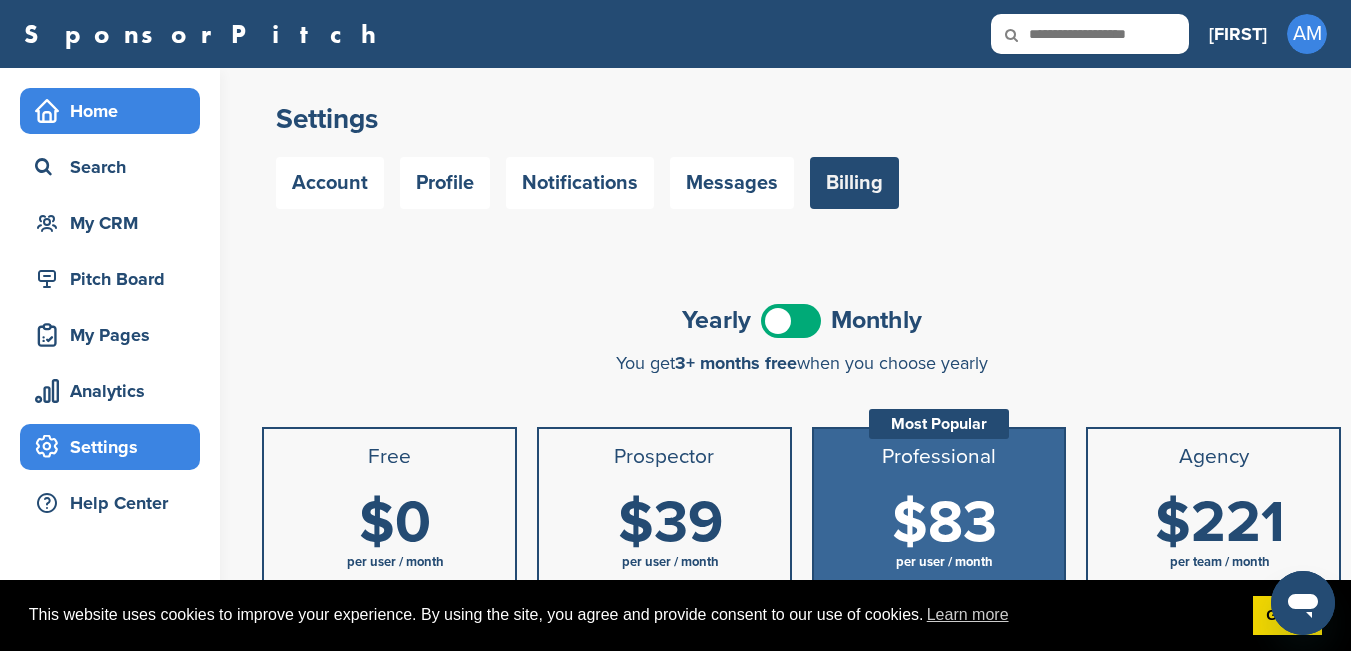 click 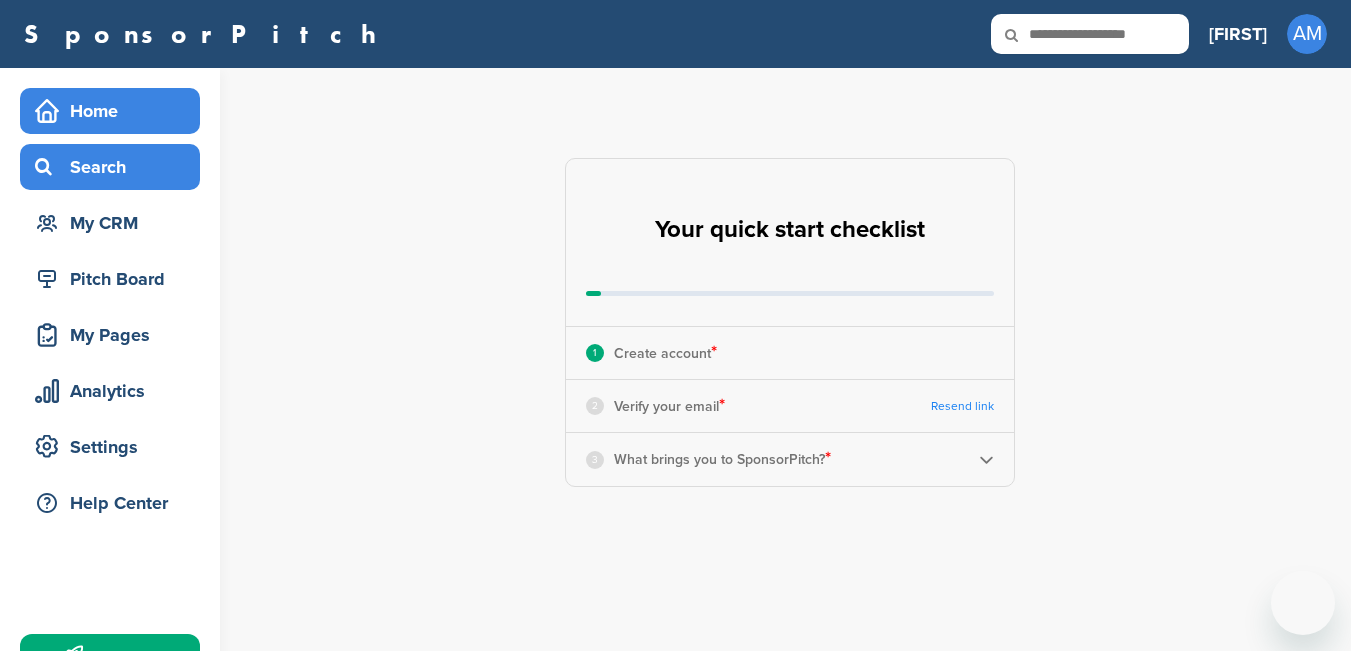 scroll, scrollTop: 0, scrollLeft: 0, axis: both 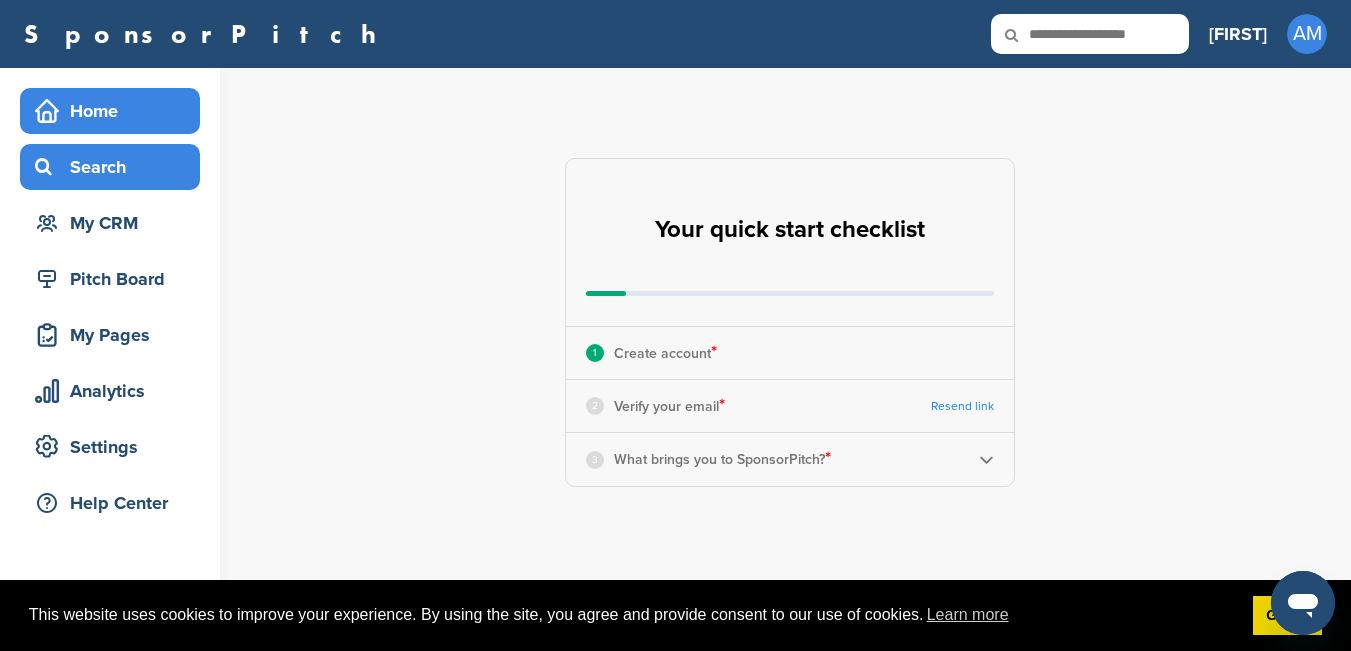 click on "Search" at bounding box center [115, 167] 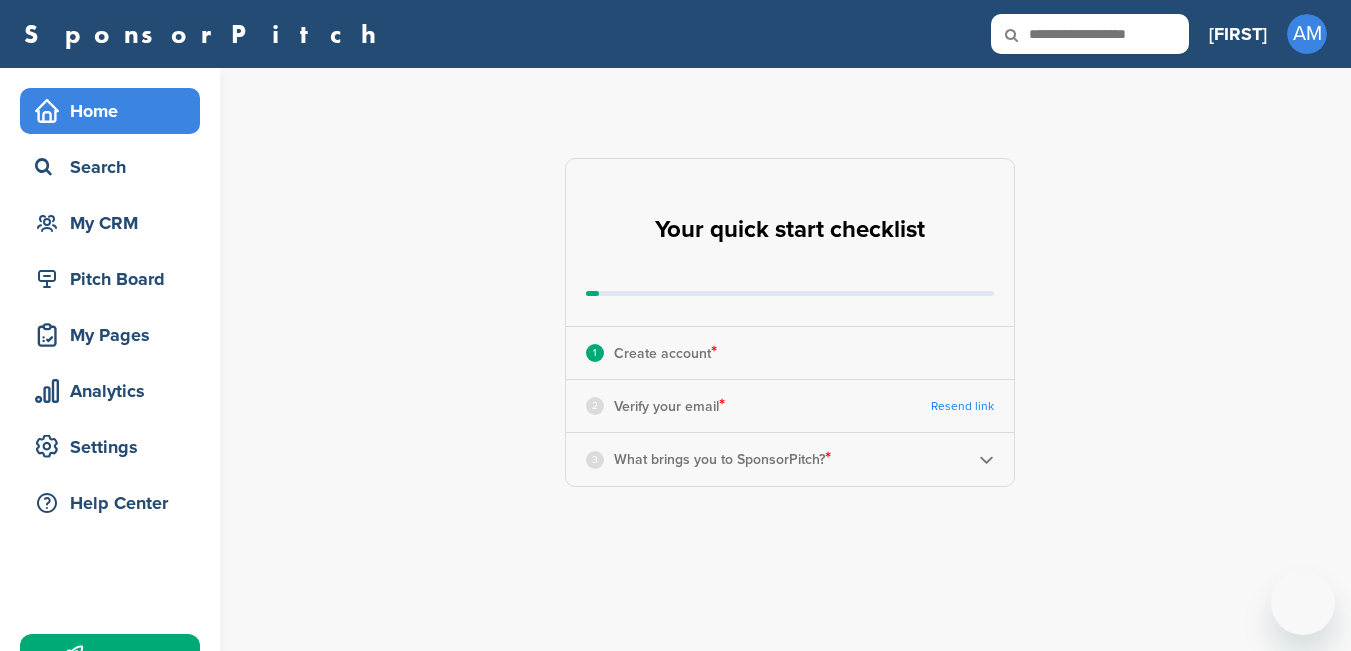 scroll, scrollTop: 0, scrollLeft: 0, axis: both 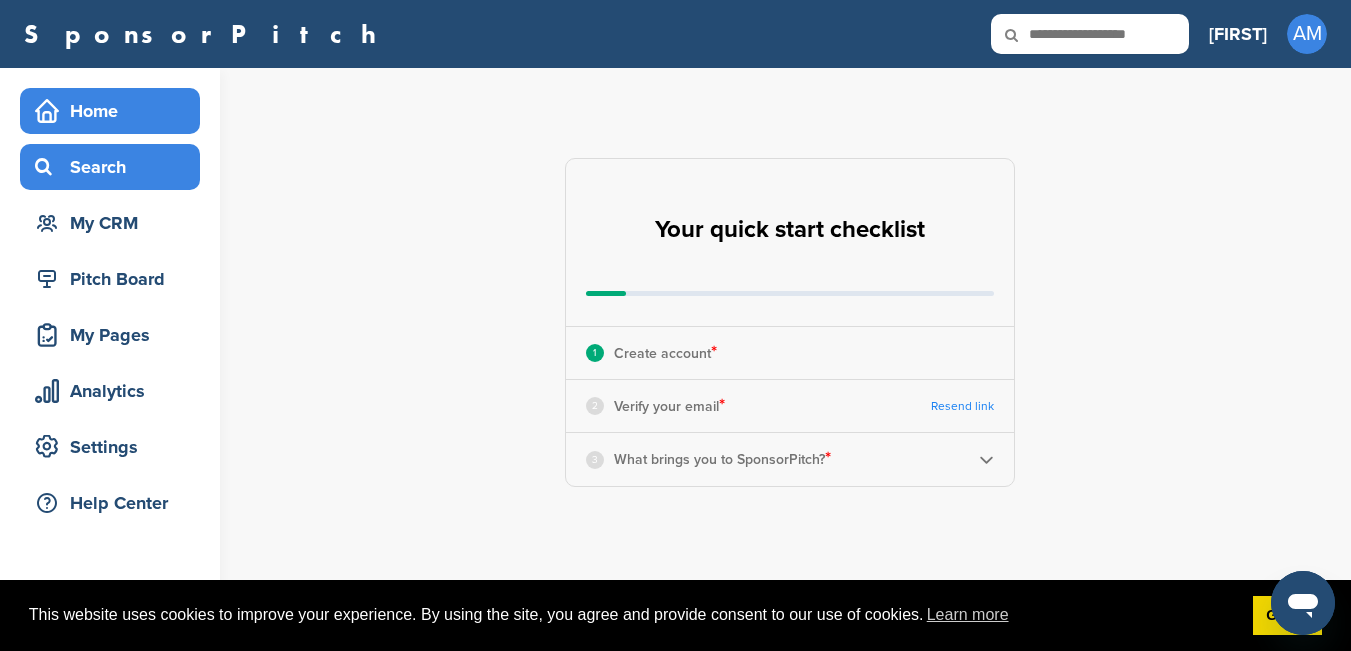 click on "Search" at bounding box center (115, 167) 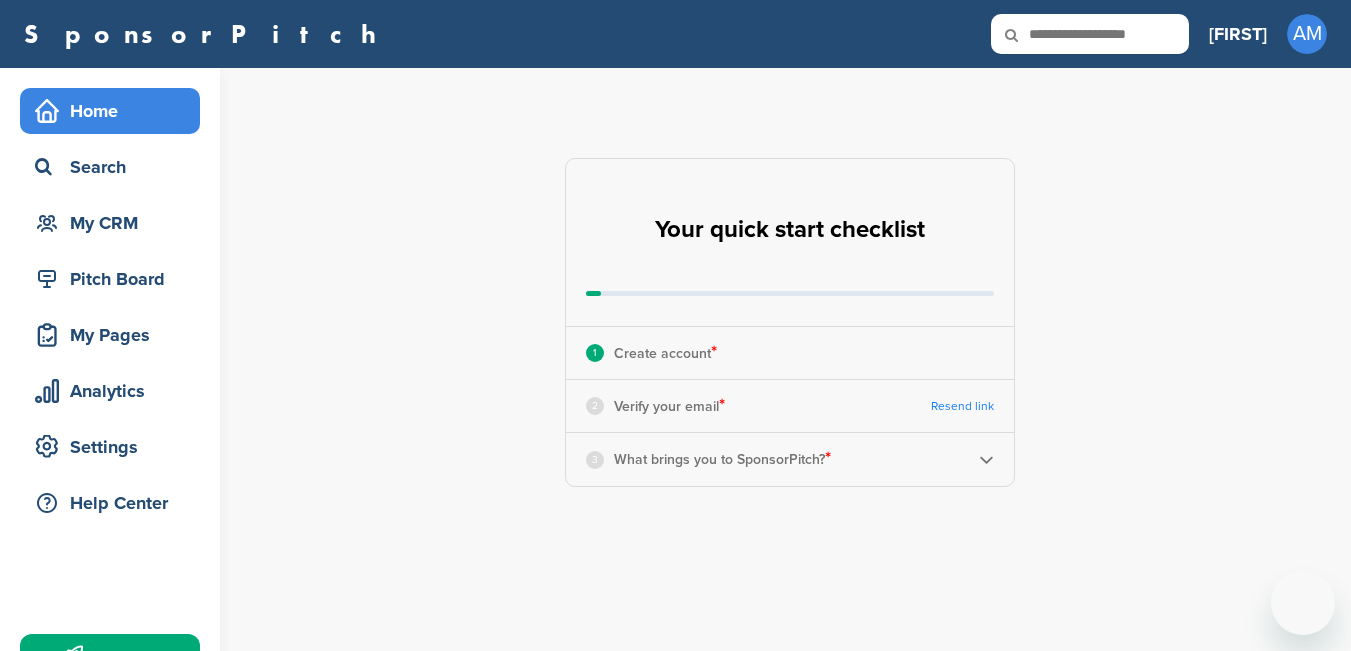 scroll, scrollTop: 0, scrollLeft: 0, axis: both 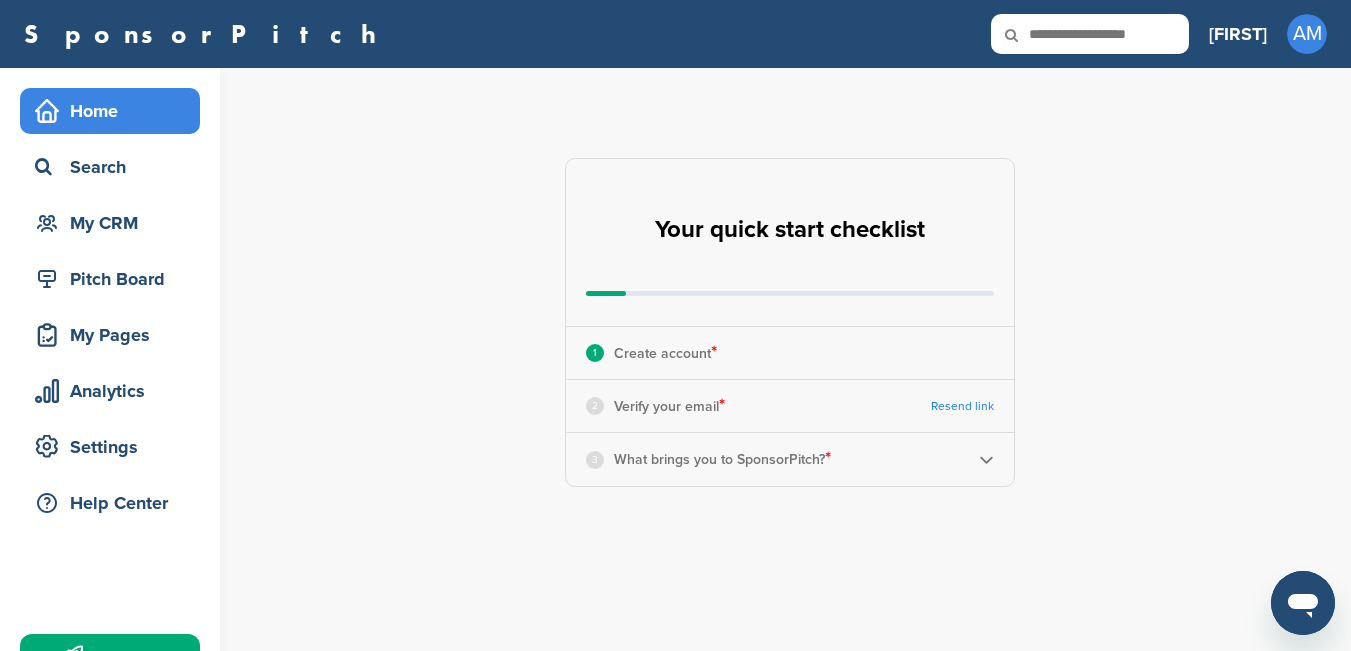 click on "Verify your email
*" at bounding box center [669, 406] 